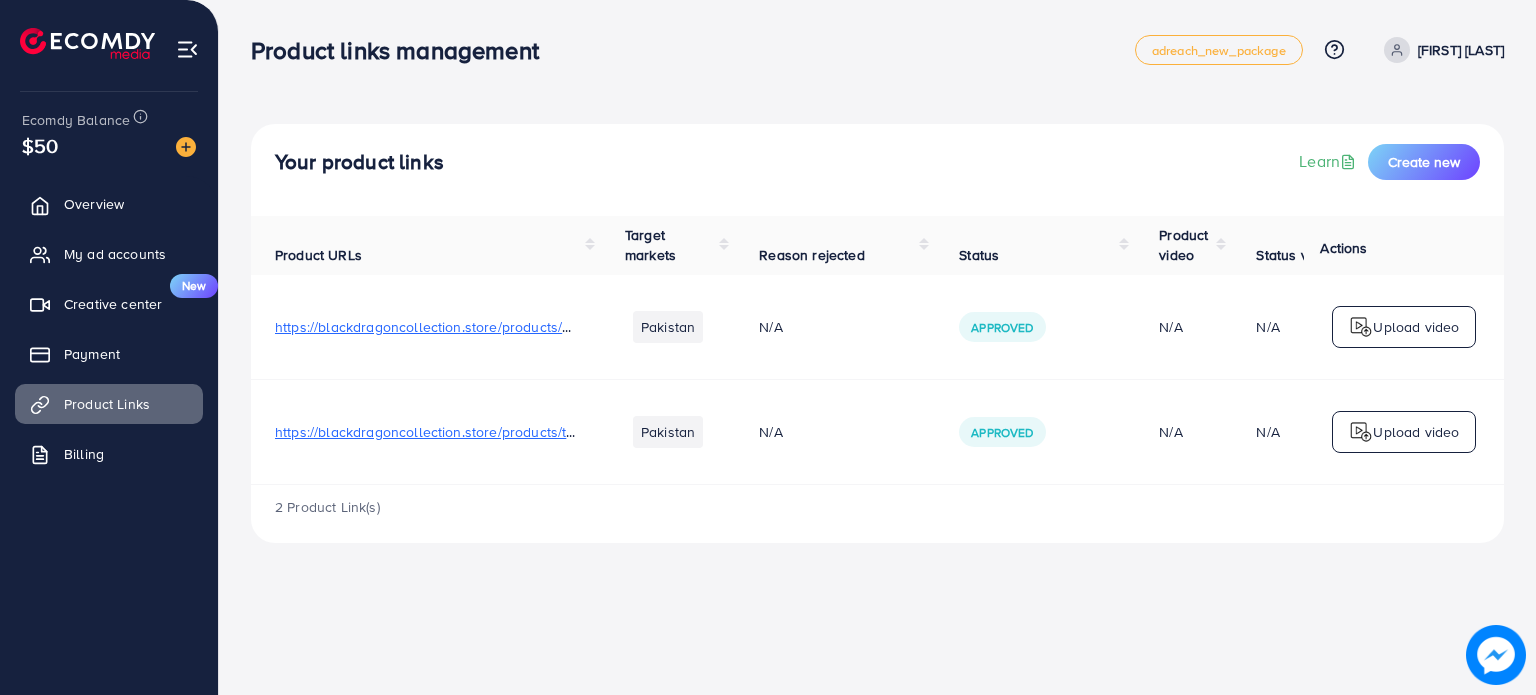 scroll, scrollTop: 0, scrollLeft: 0, axis: both 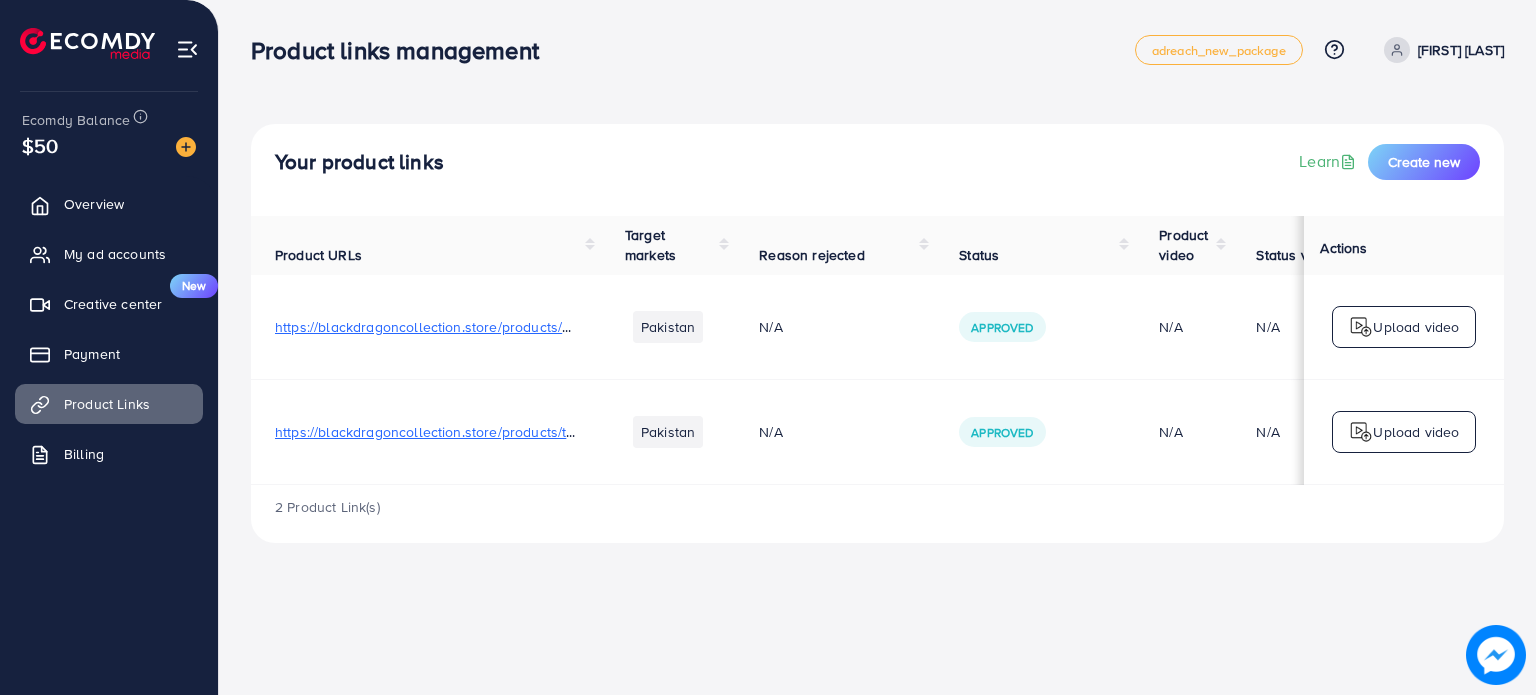 click on "https://blackdragoncollection.store/products/m-premium-men-s-wallet-high-quality" at bounding box center [537, 327] 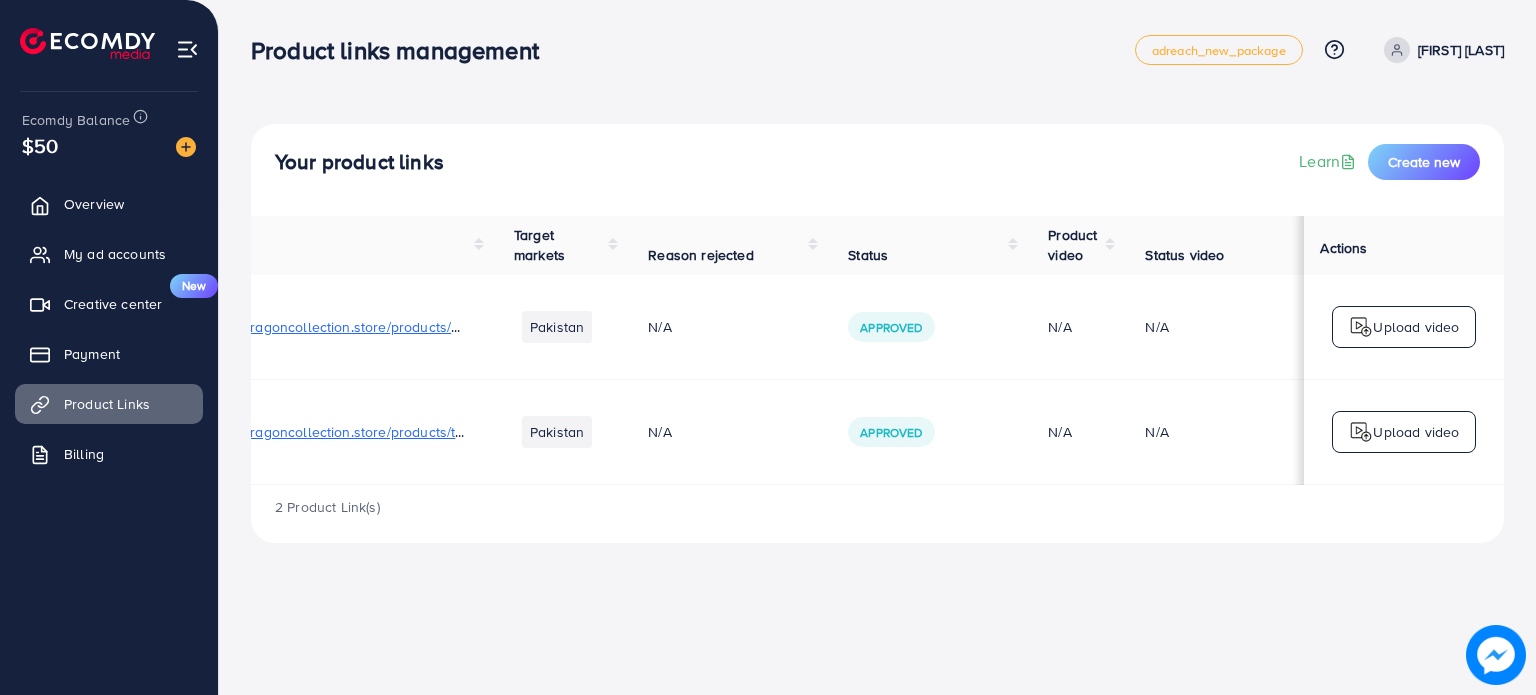 scroll, scrollTop: 0, scrollLeft: 128, axis: horizontal 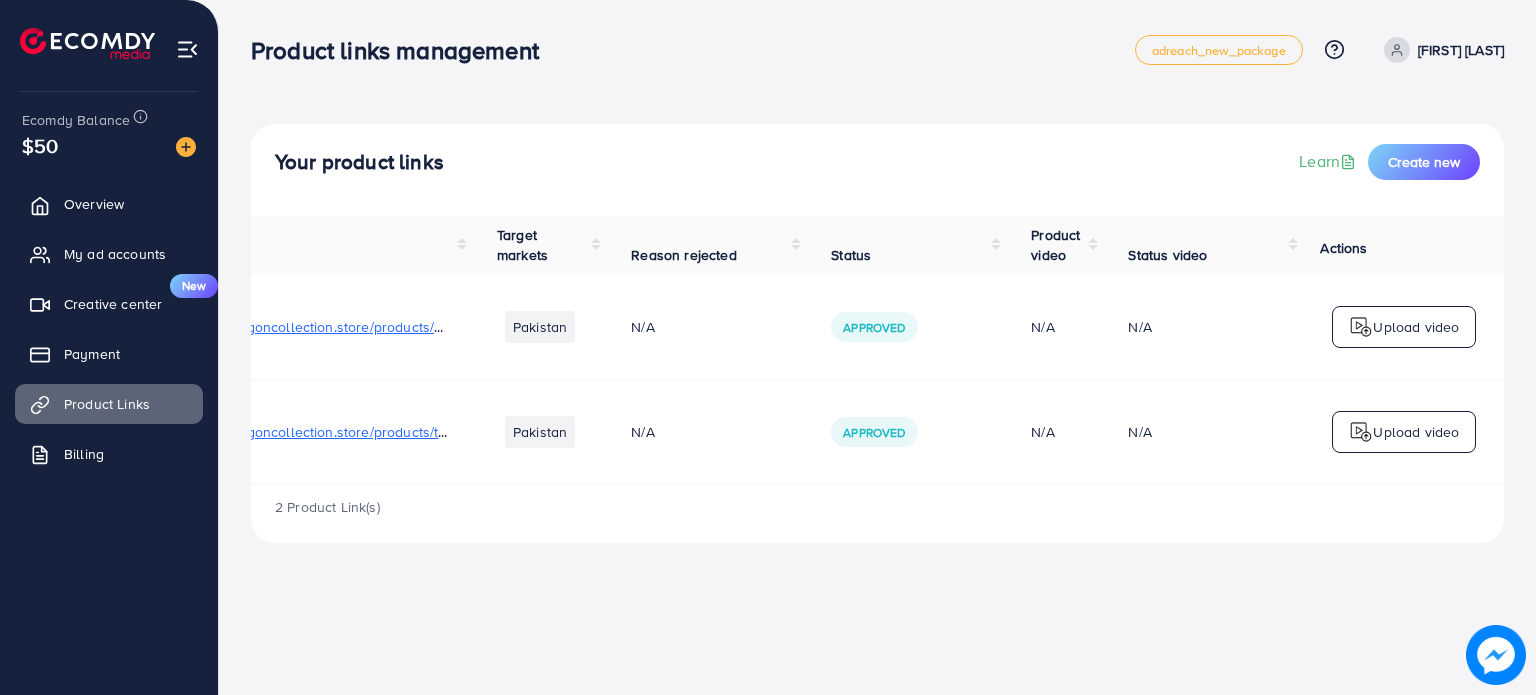 click on "Upload video" at bounding box center [1416, 327] 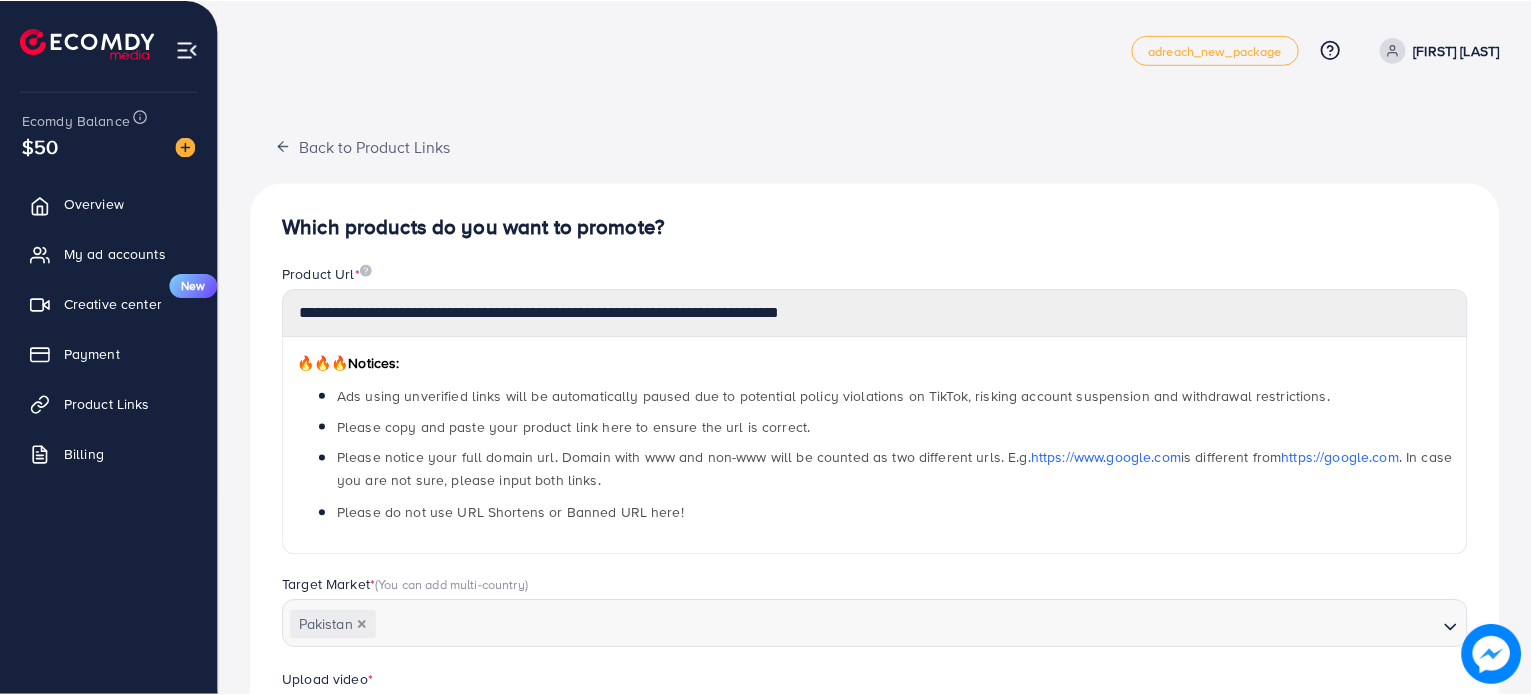 scroll, scrollTop: 405, scrollLeft: 0, axis: vertical 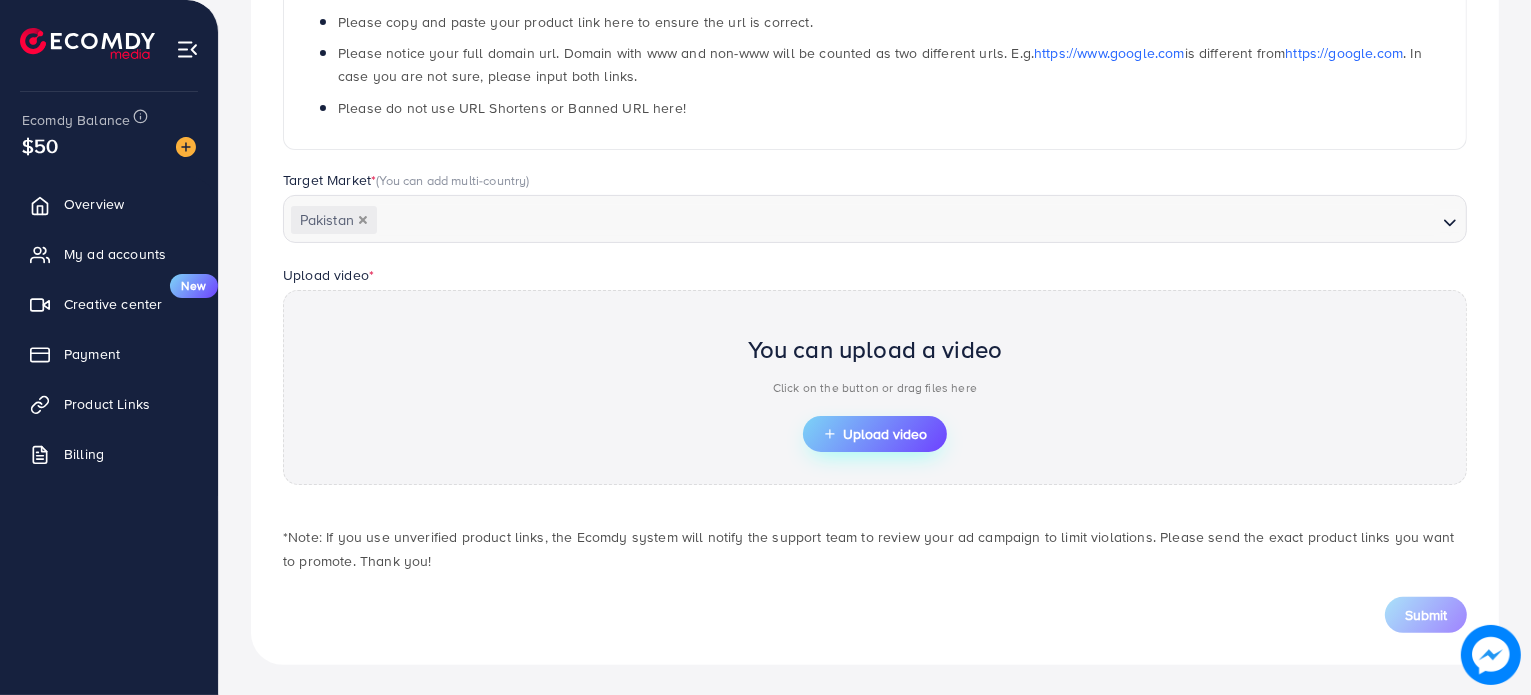 click on "Upload video" at bounding box center (875, 434) 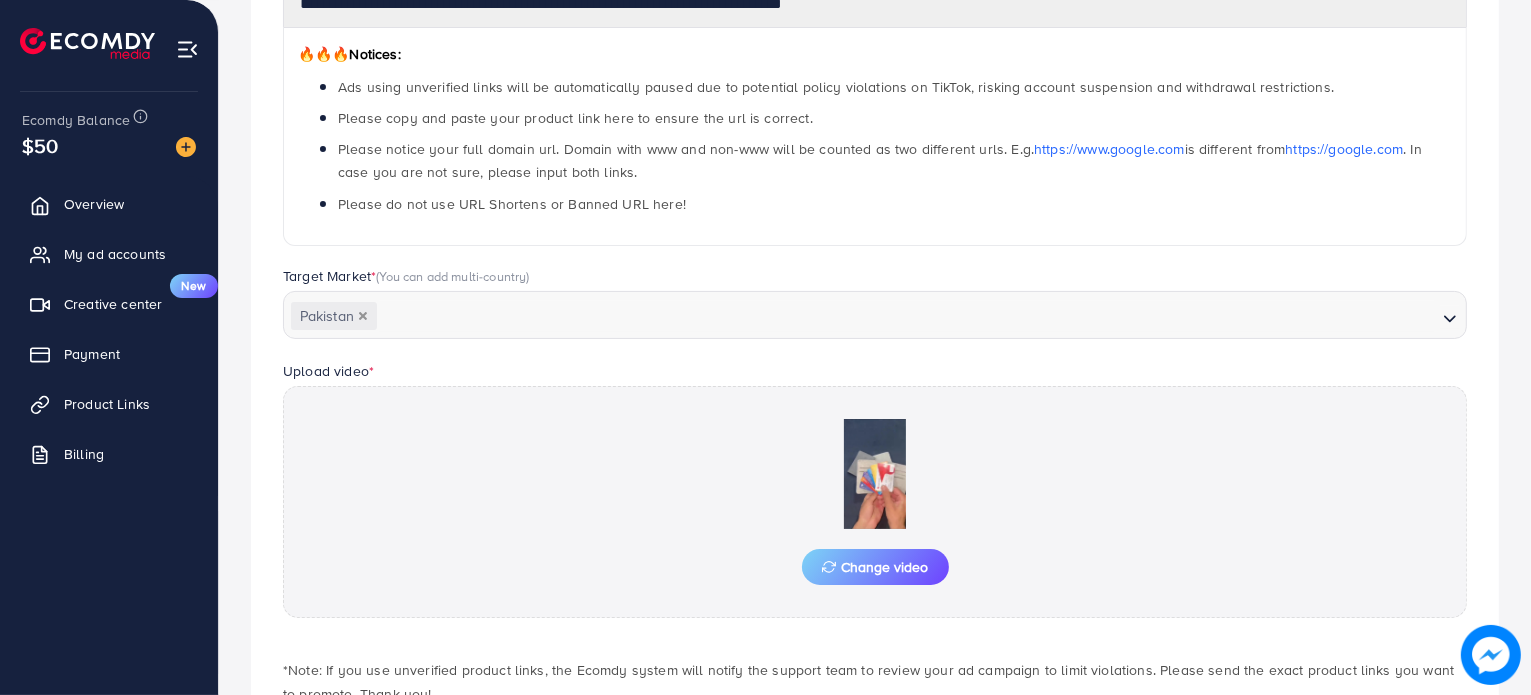 scroll, scrollTop: 405, scrollLeft: 0, axis: vertical 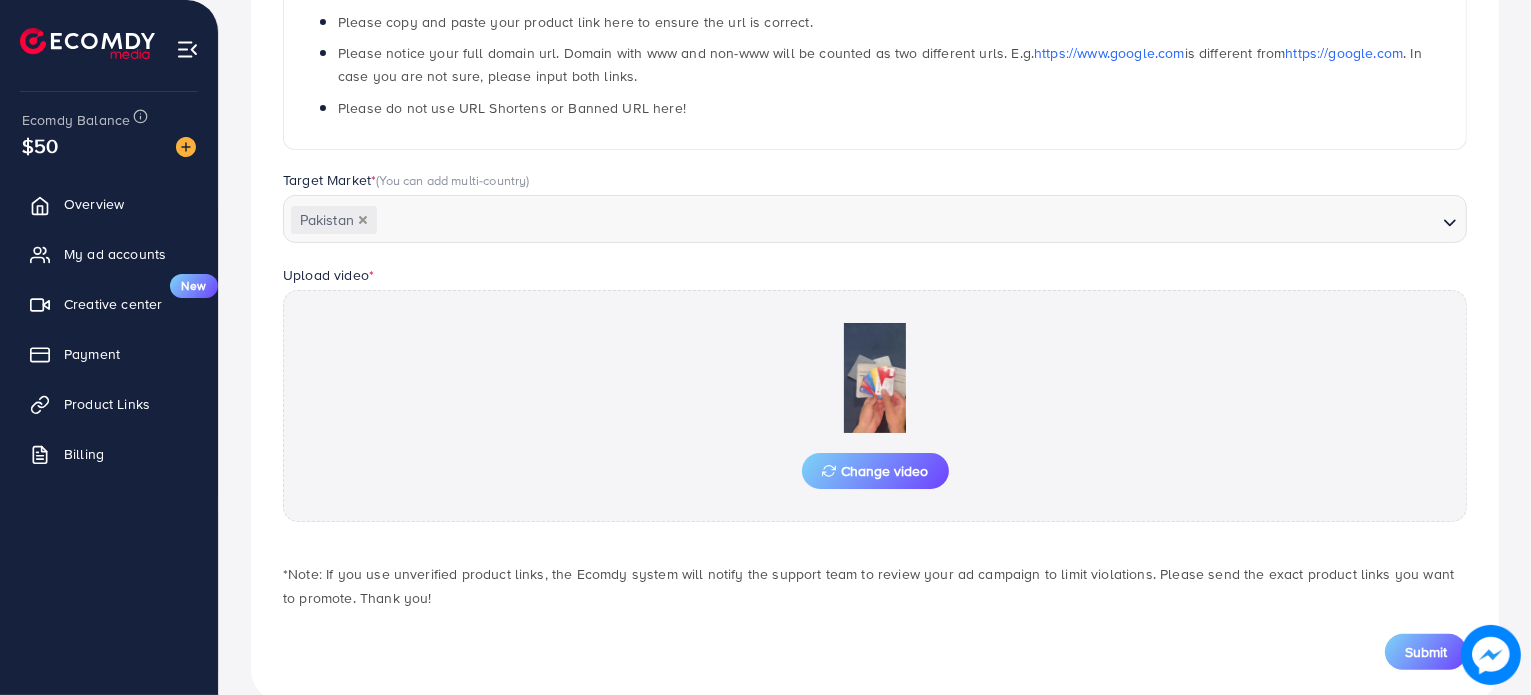 click at bounding box center [875, 378] 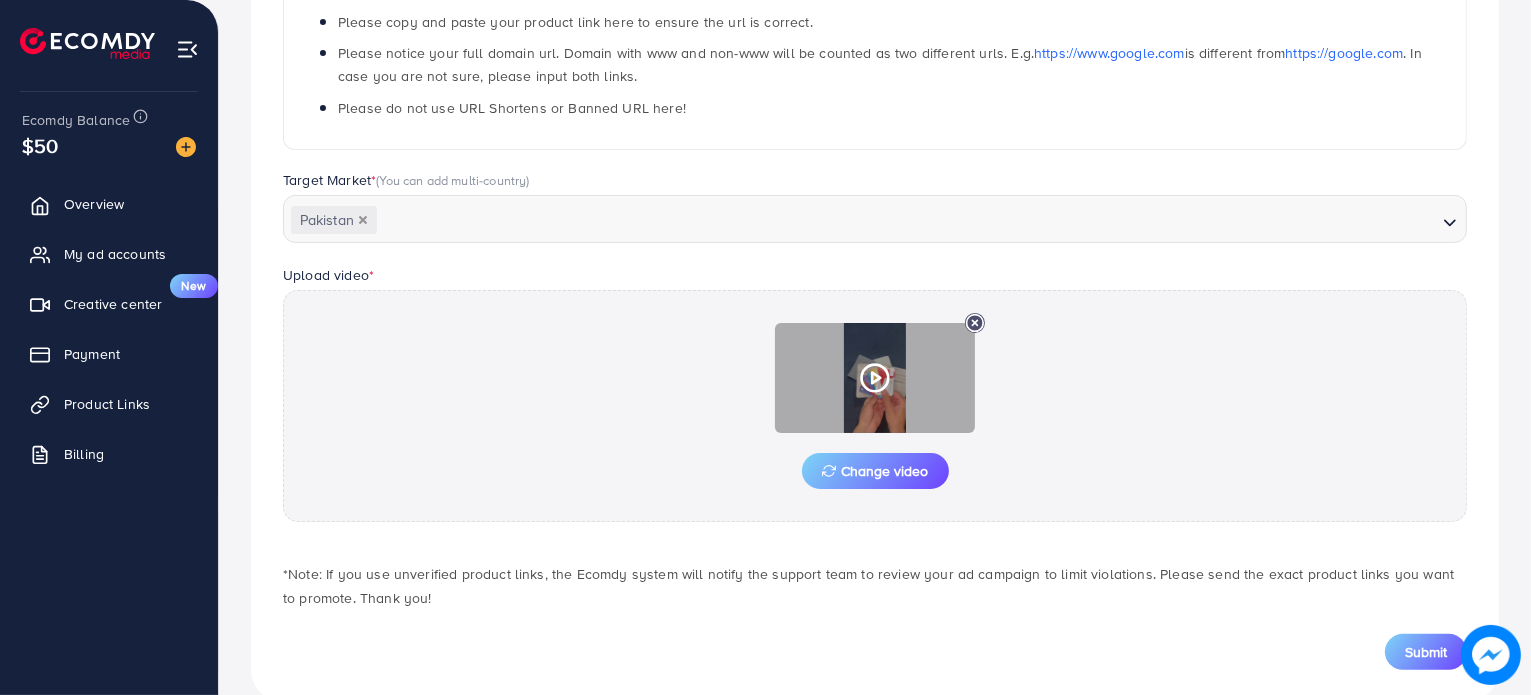 click 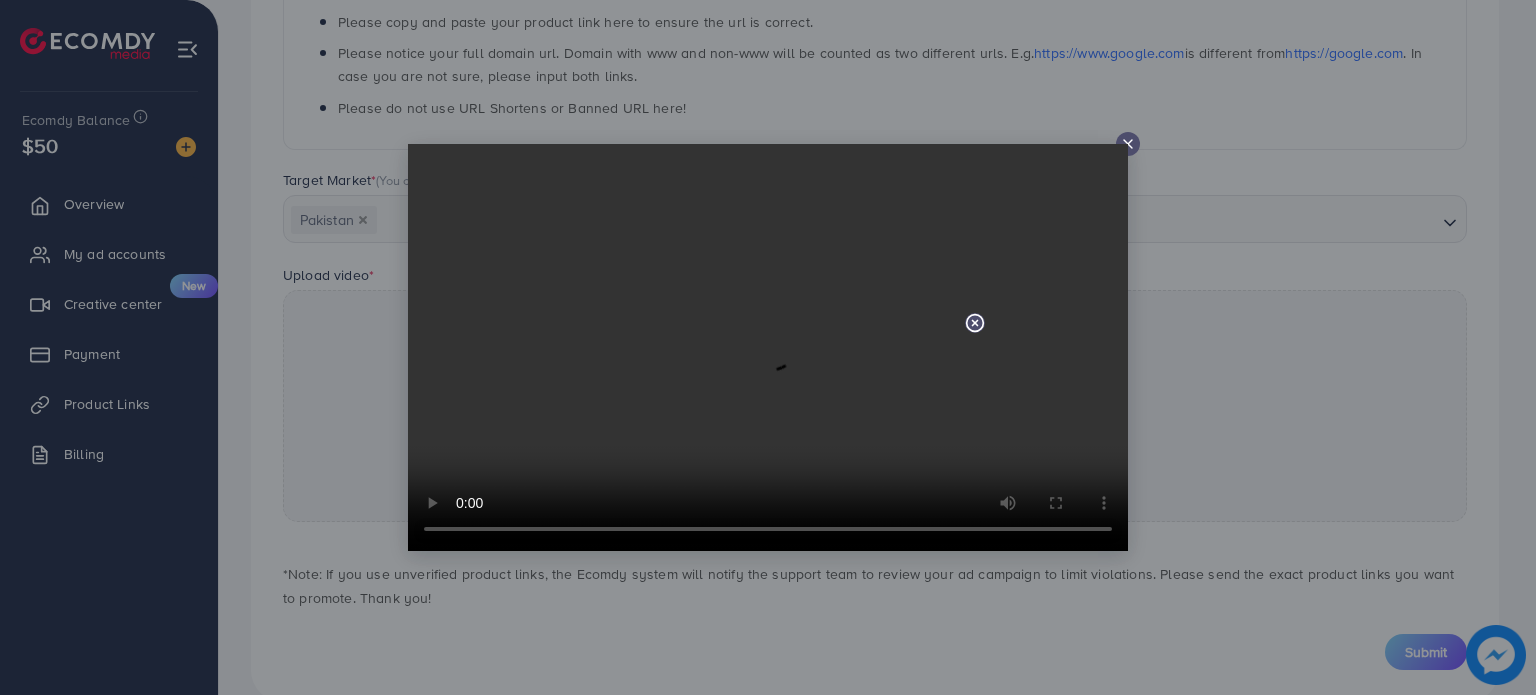 type 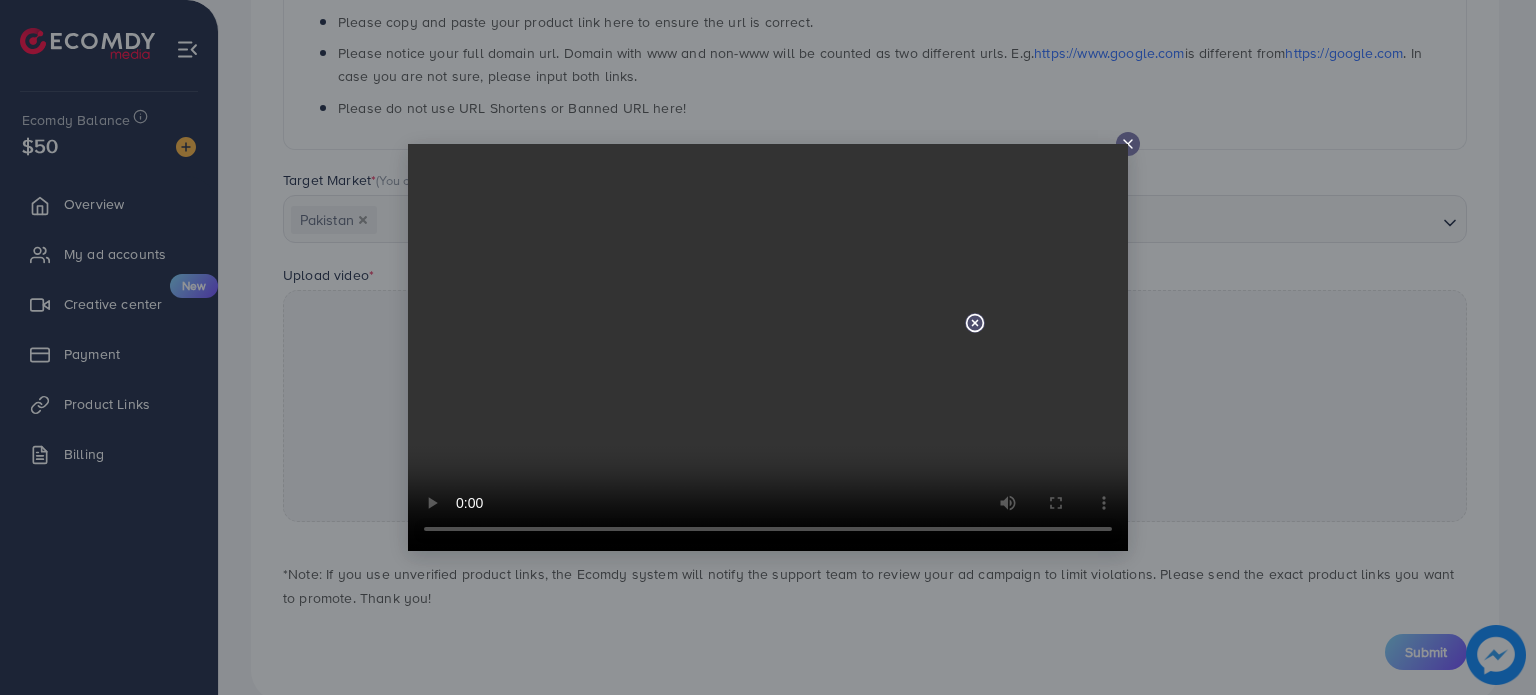 click 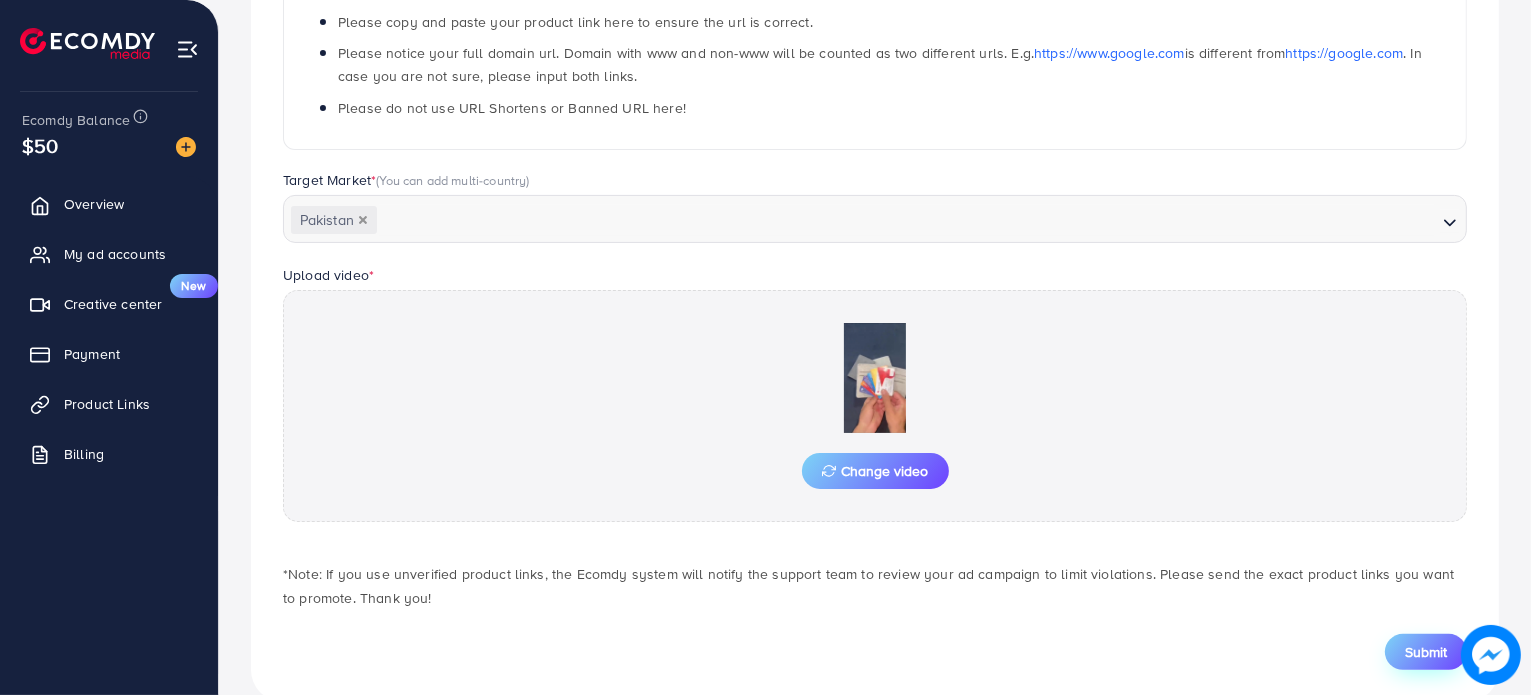 click on "Submit" at bounding box center (1426, 652) 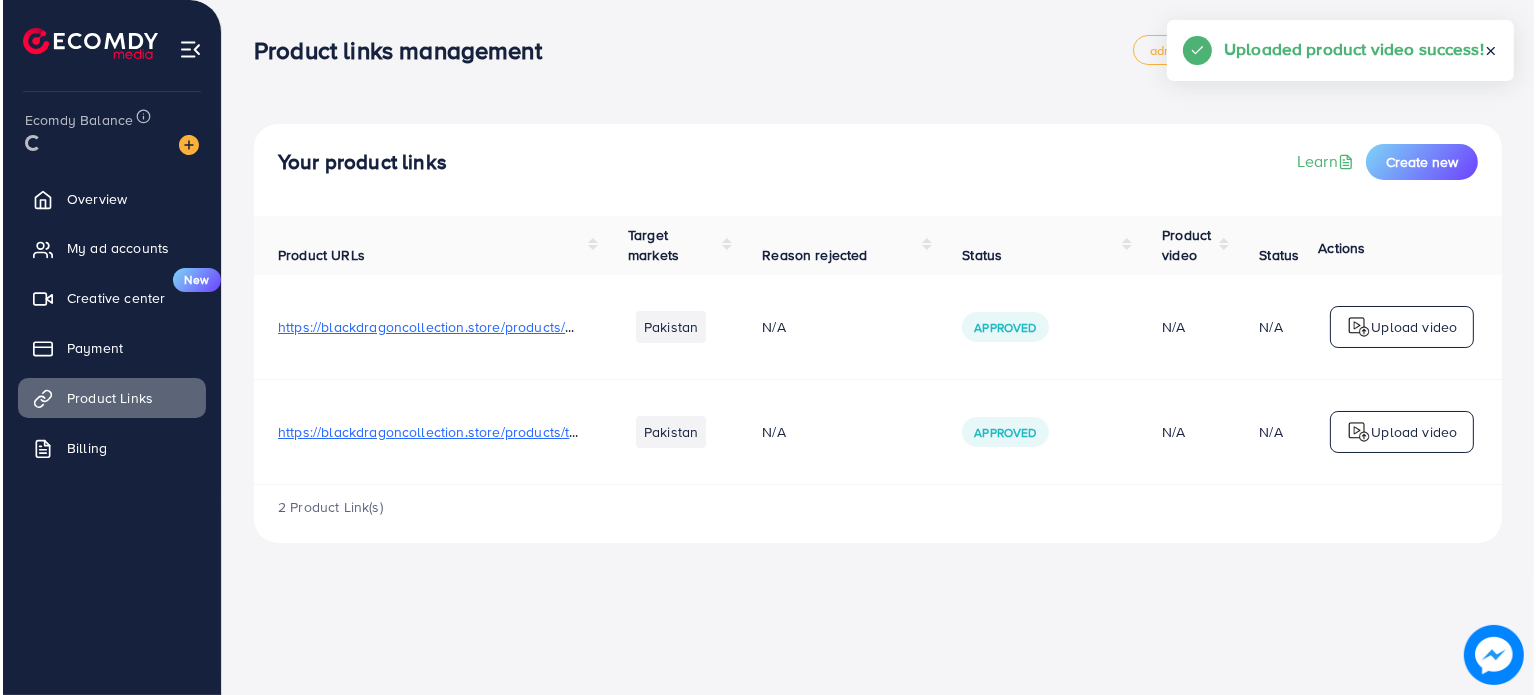 scroll, scrollTop: 0, scrollLeft: 0, axis: both 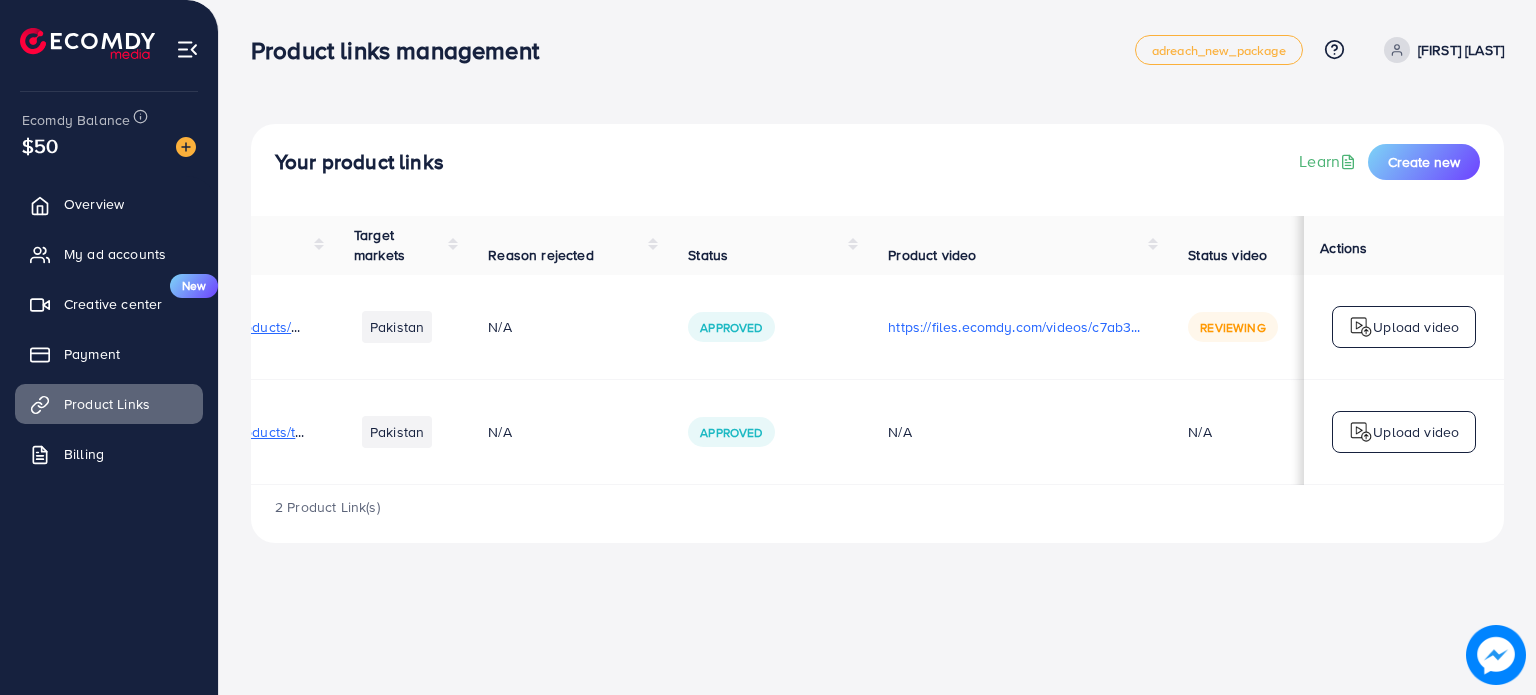 click at bounding box center [1496, 655] 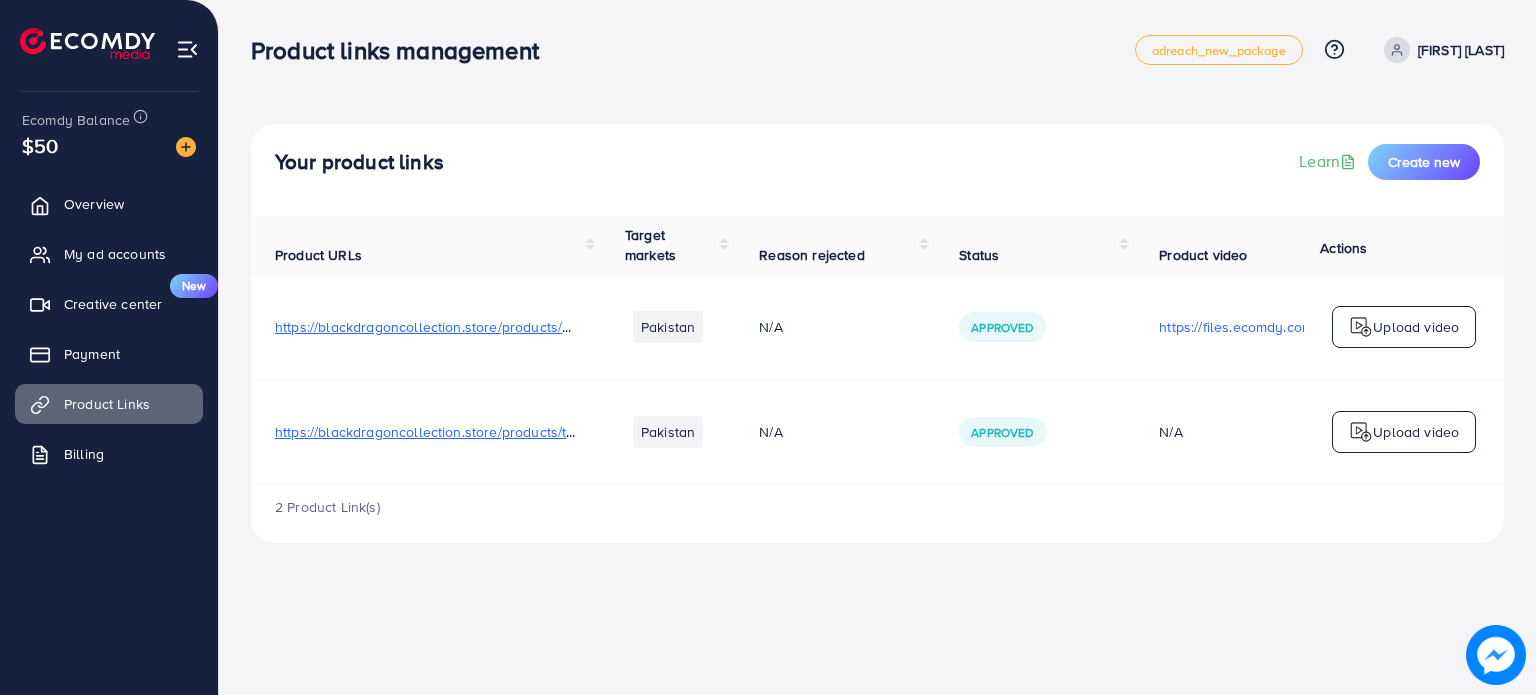 scroll, scrollTop: 0, scrollLeft: 0, axis: both 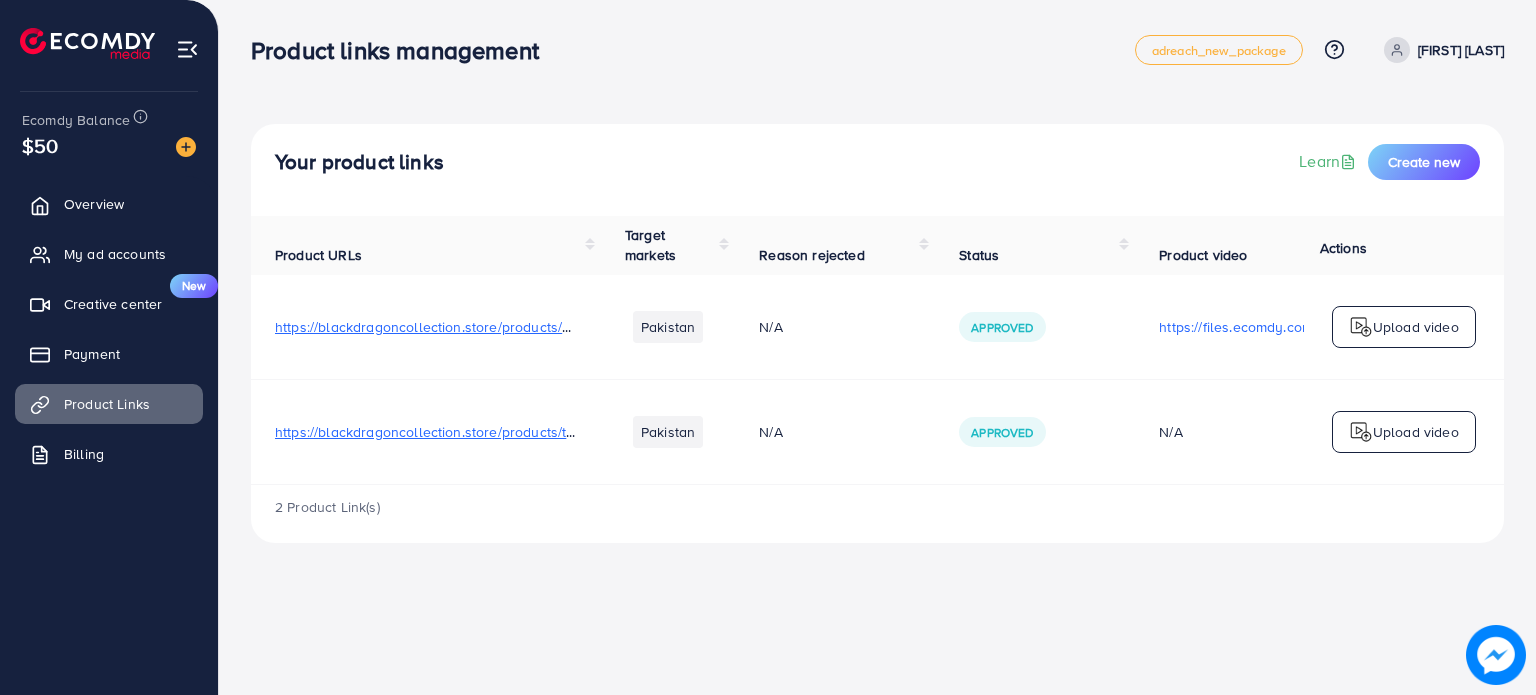 click on "Approved" at bounding box center (1035, 327) 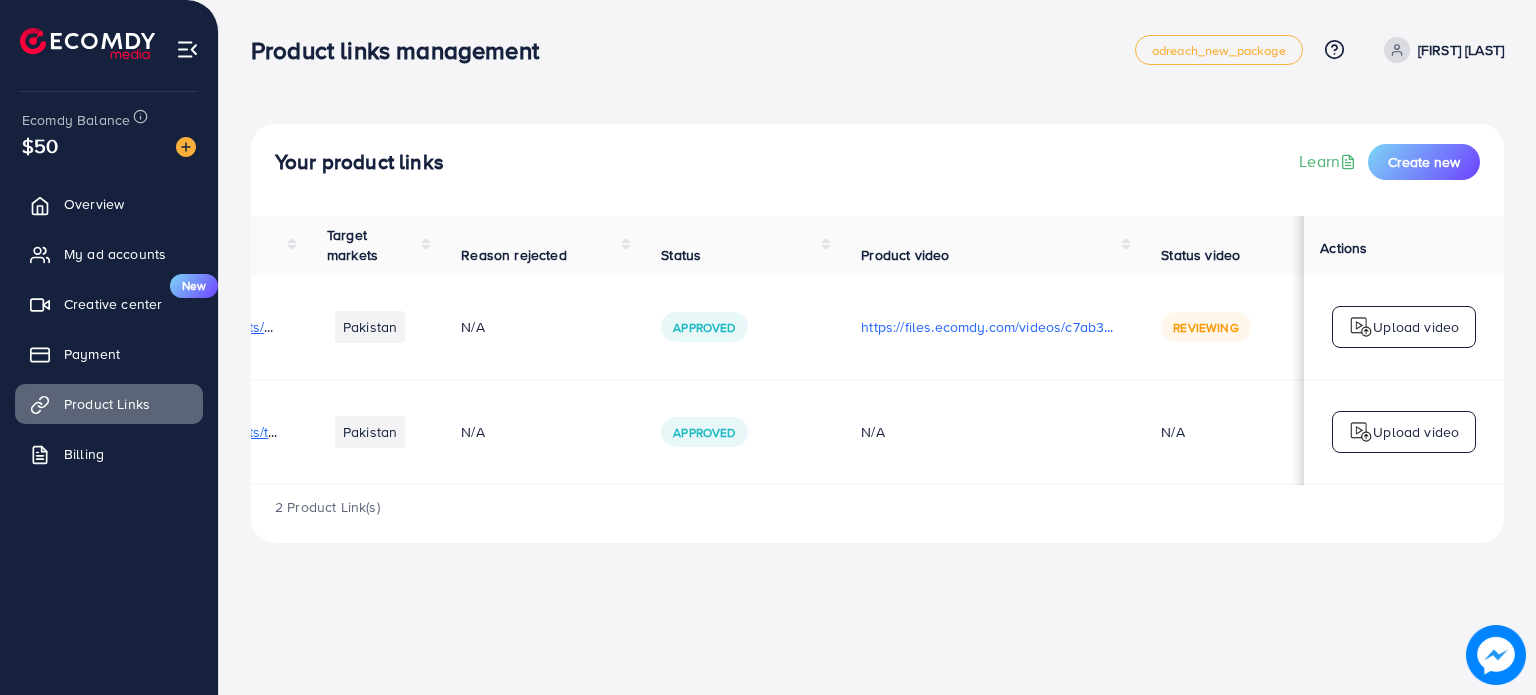 scroll, scrollTop: 0, scrollLeft: 331, axis: horizontal 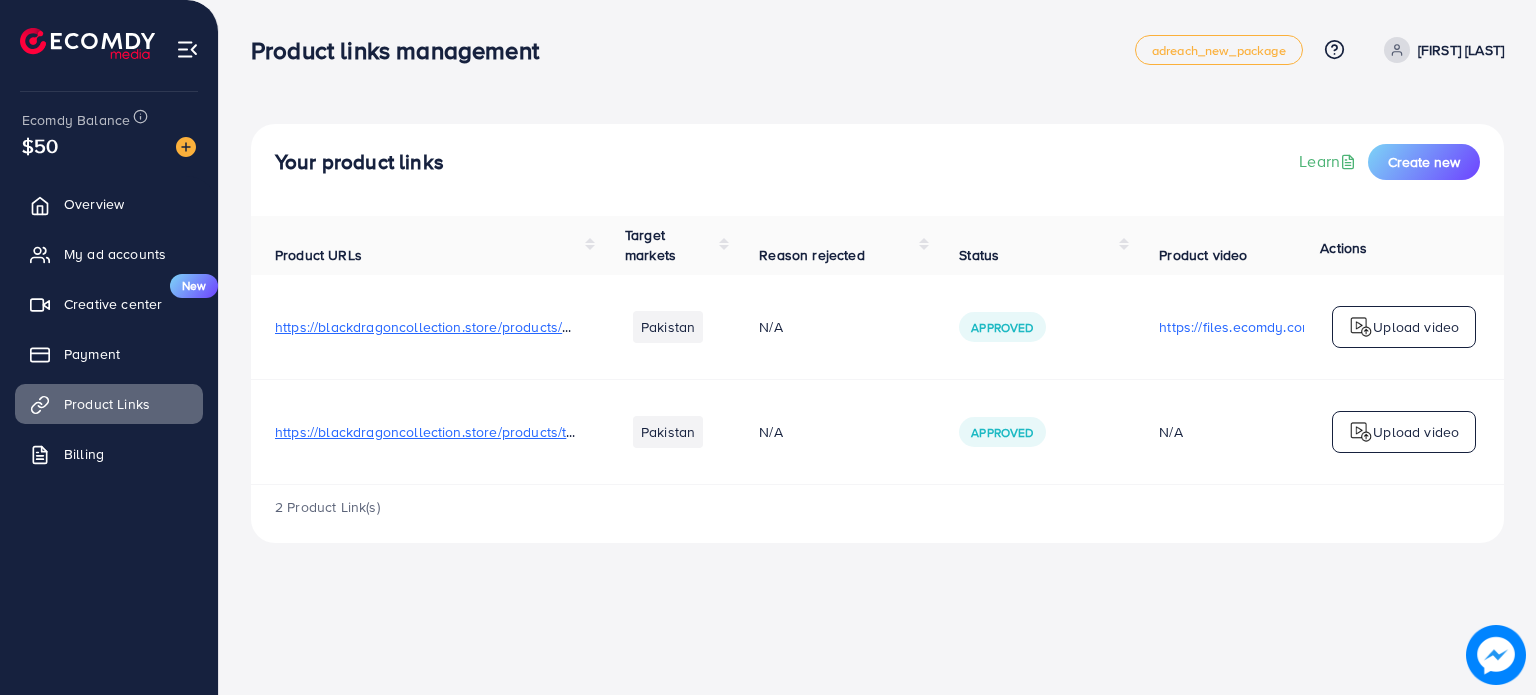 click on "N/A" at bounding box center (835, 431) 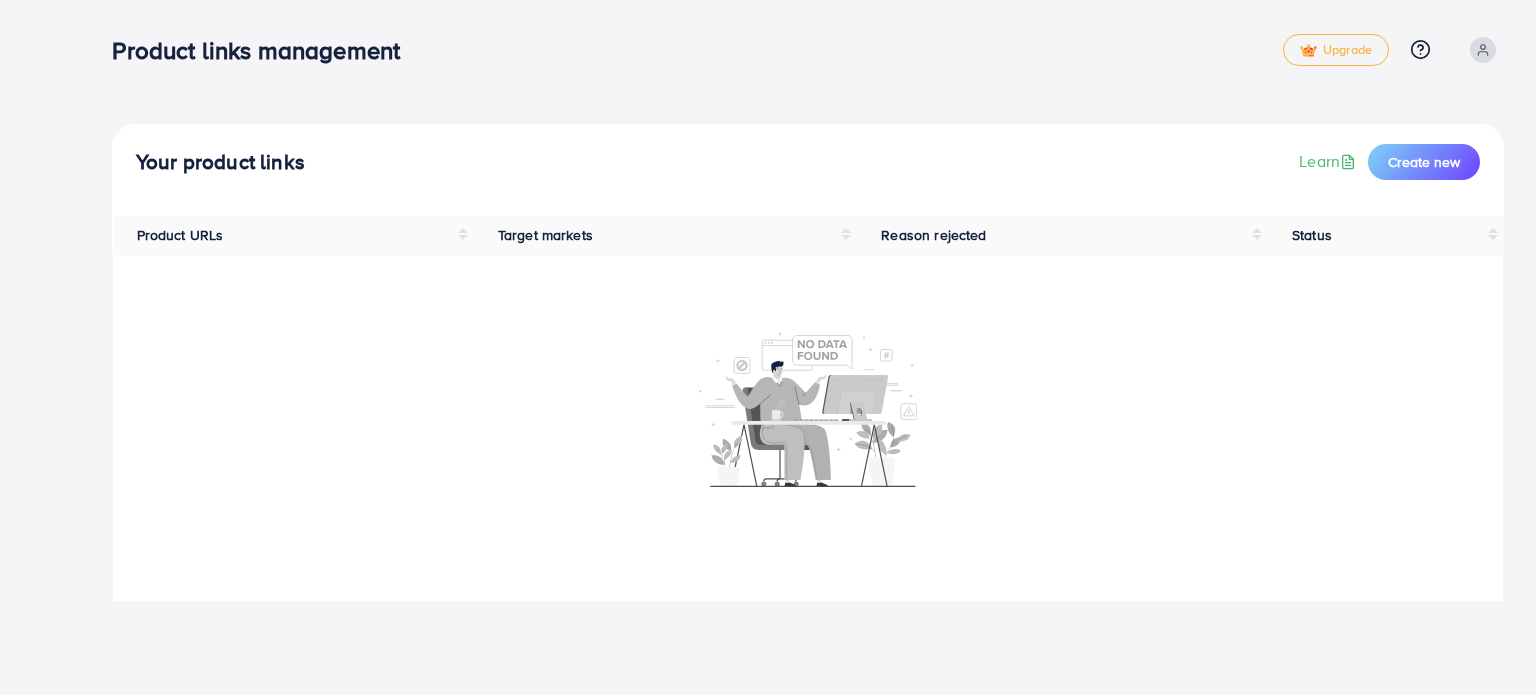 scroll, scrollTop: 0, scrollLeft: 0, axis: both 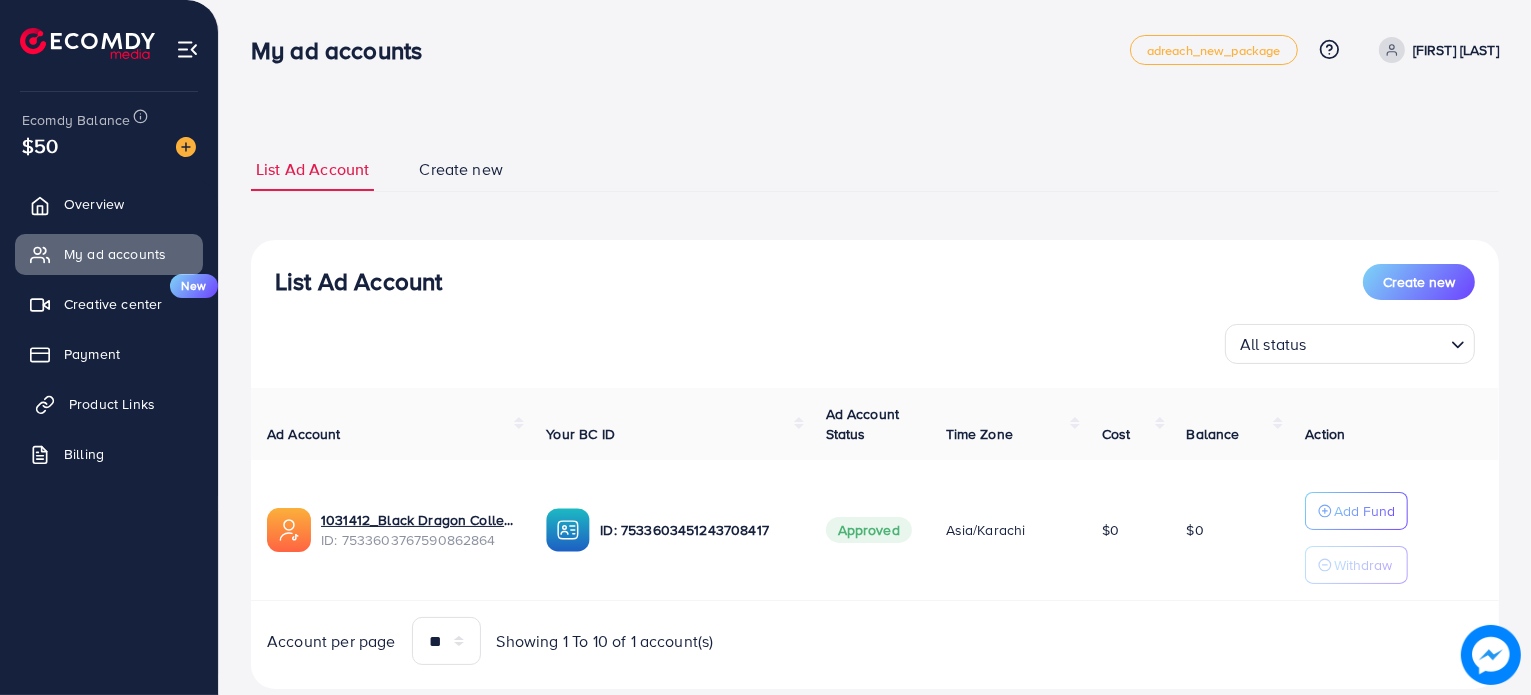 click on "Product Links" at bounding box center [112, 404] 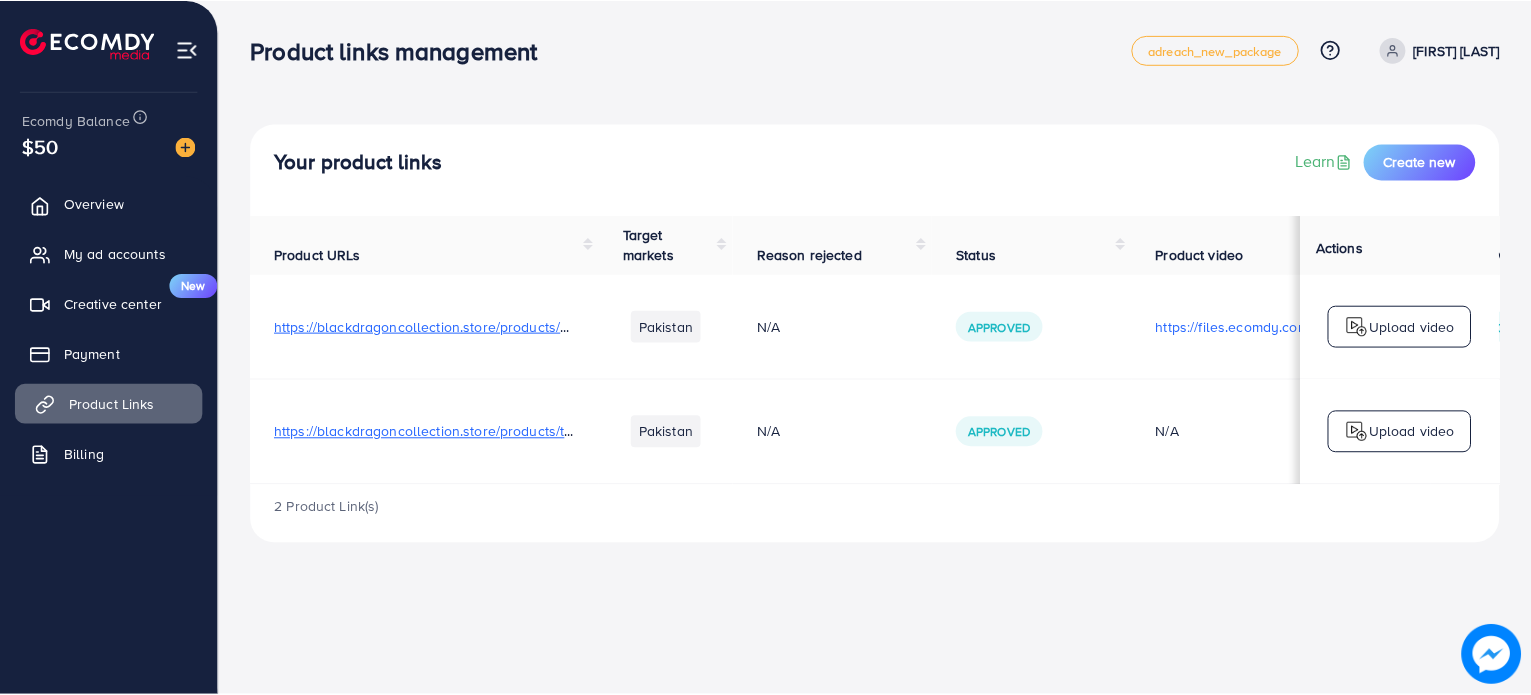 scroll, scrollTop: 0, scrollLeft: 0, axis: both 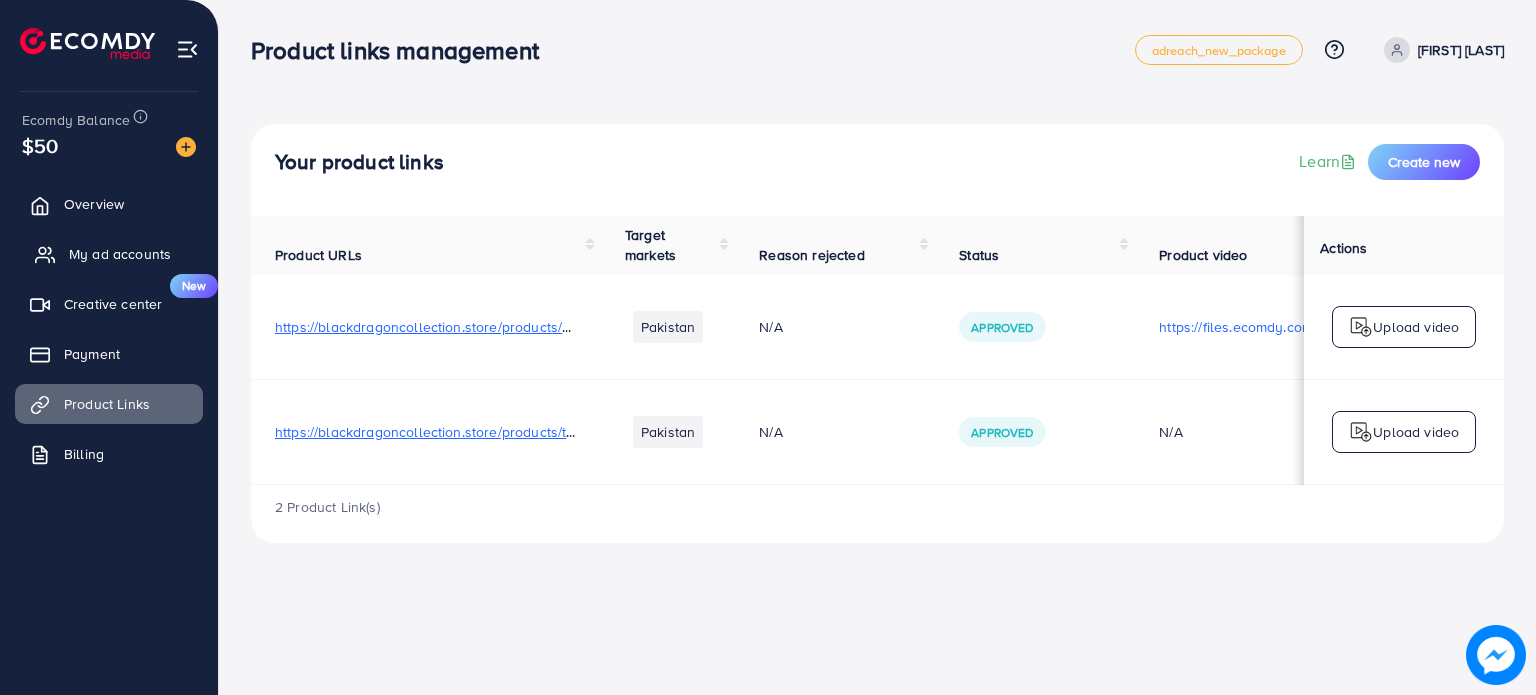 click on "My ad accounts" at bounding box center (120, 254) 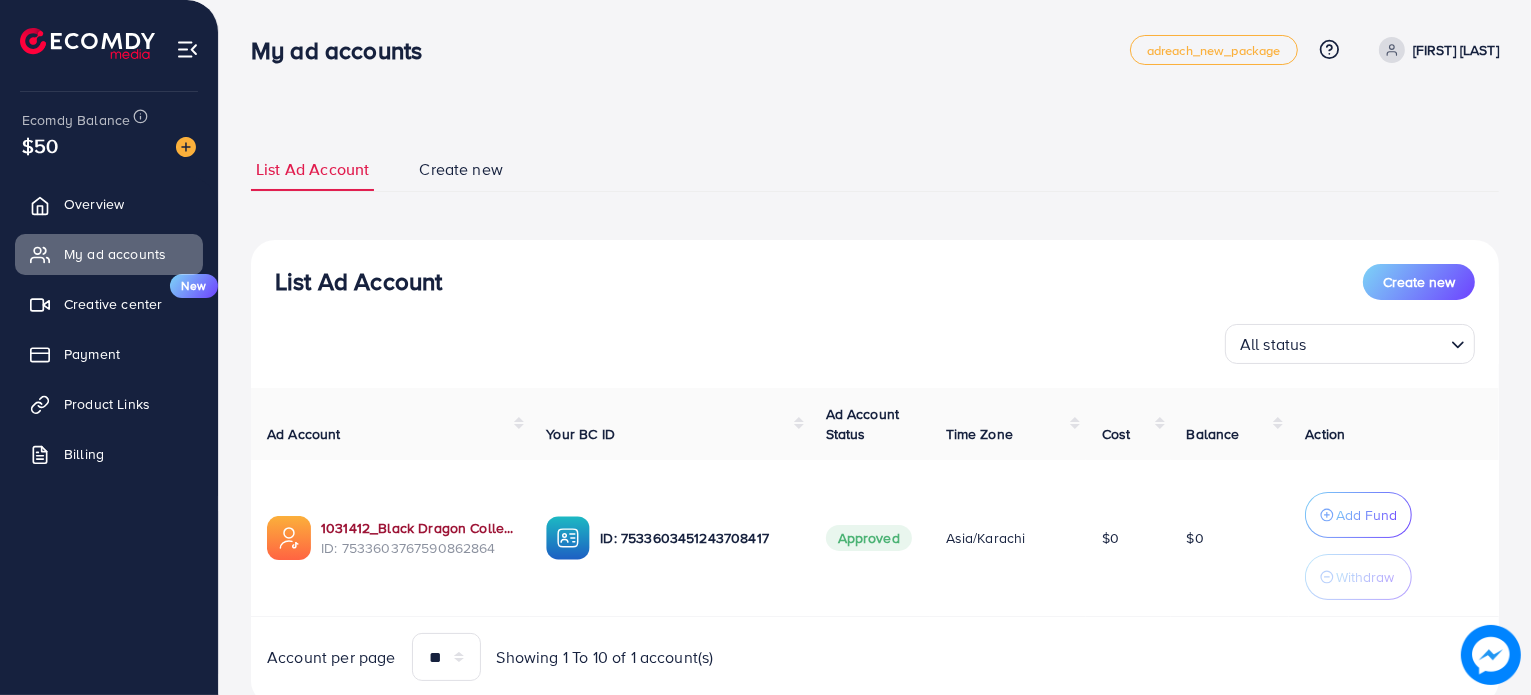 click on "1031412_Black Dragon Collection_1754053834653" at bounding box center (417, 528) 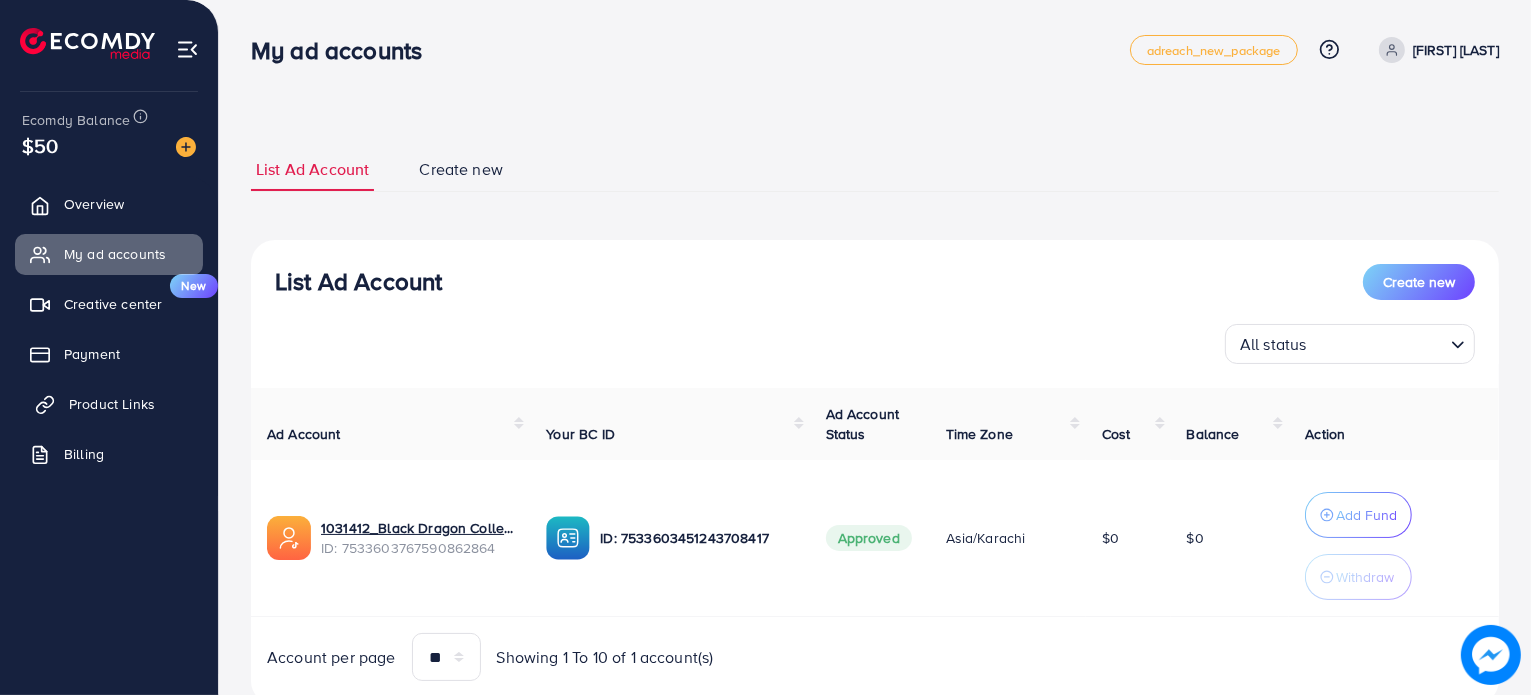 click on "Product Links" at bounding box center [112, 404] 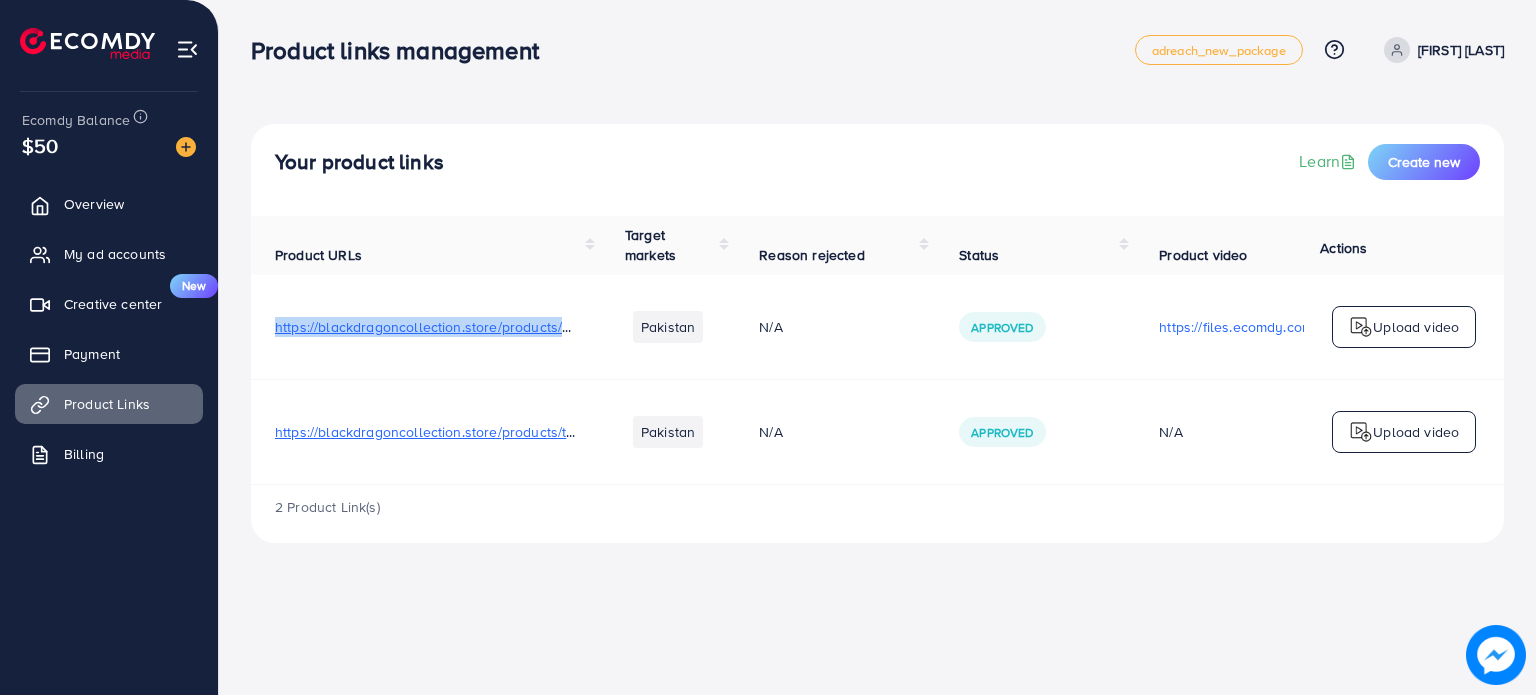 drag, startPoint x: 270, startPoint y: 328, endPoint x: 629, endPoint y: 327, distance: 359.0014 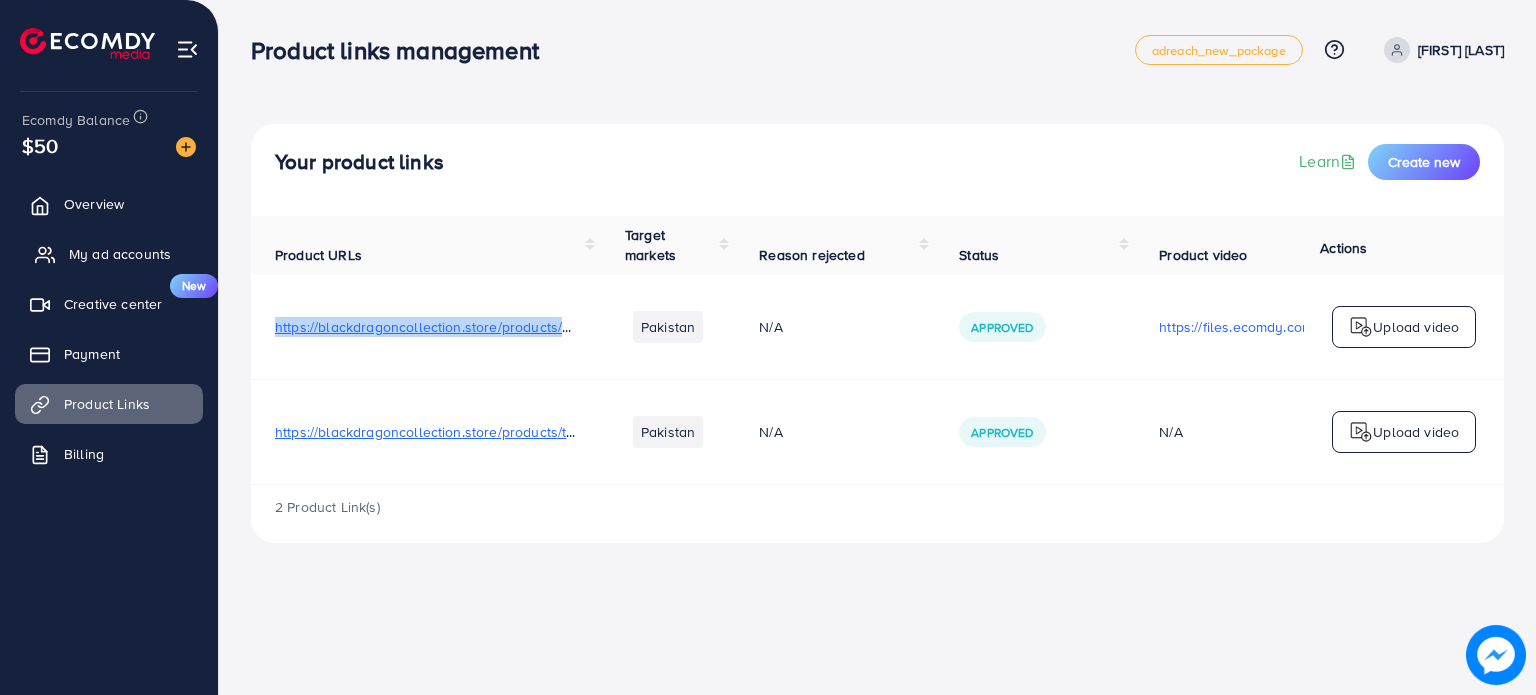 click on "My ad accounts" at bounding box center [120, 254] 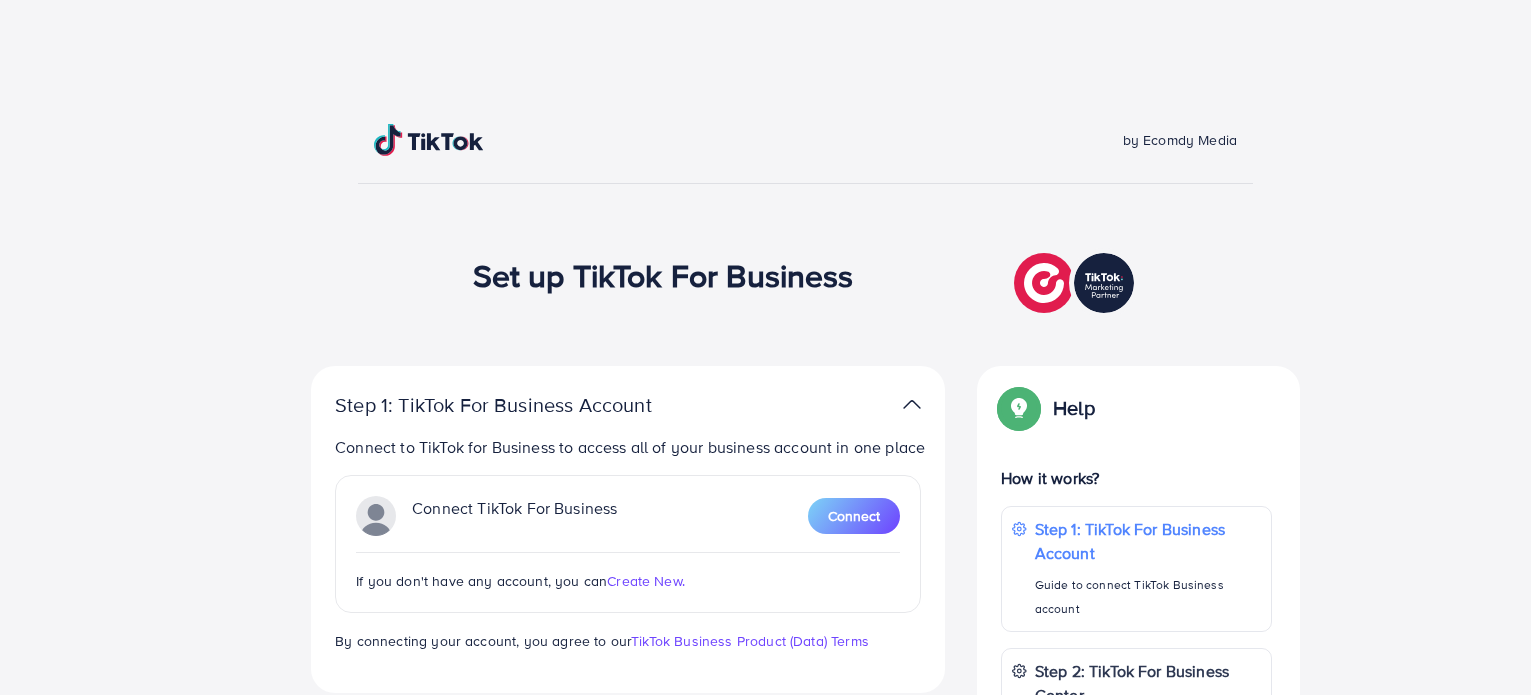 scroll, scrollTop: 0, scrollLeft: 0, axis: both 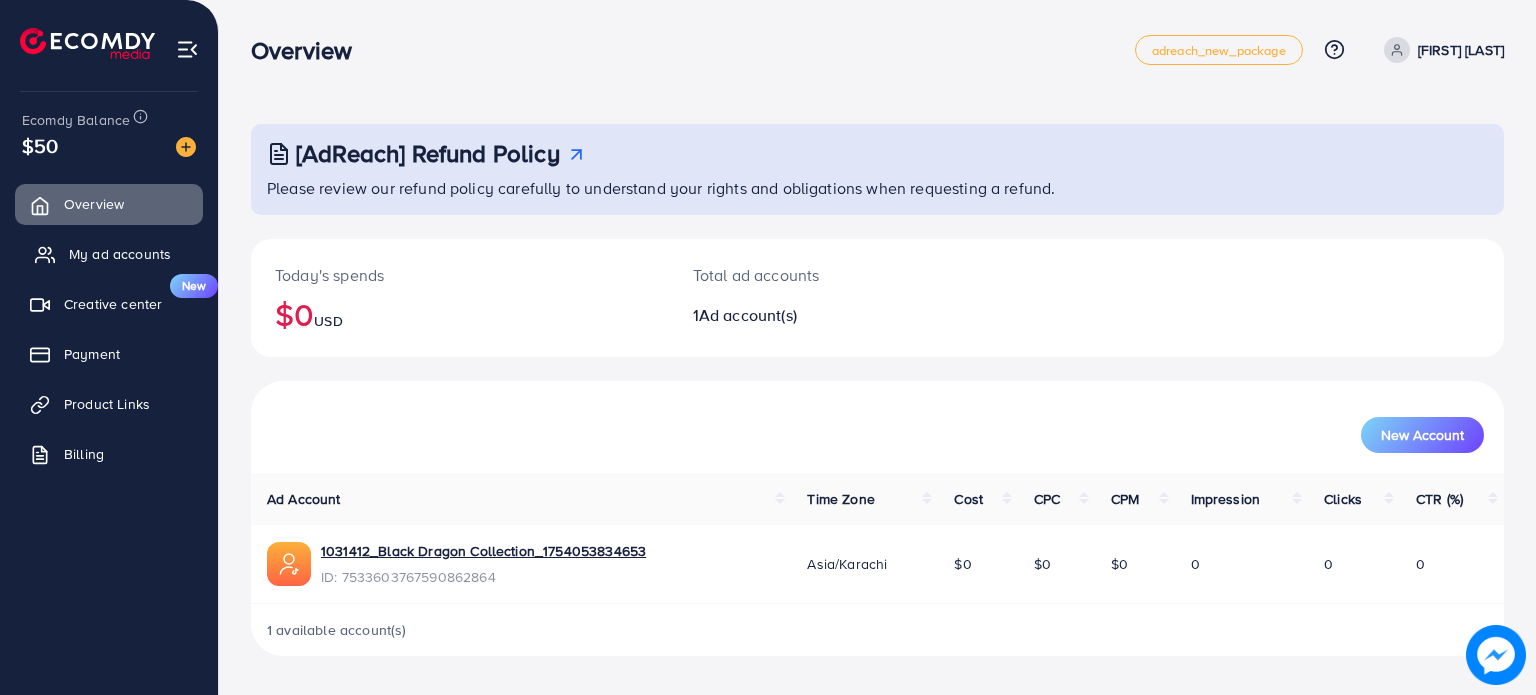 click on "My ad accounts" at bounding box center [120, 254] 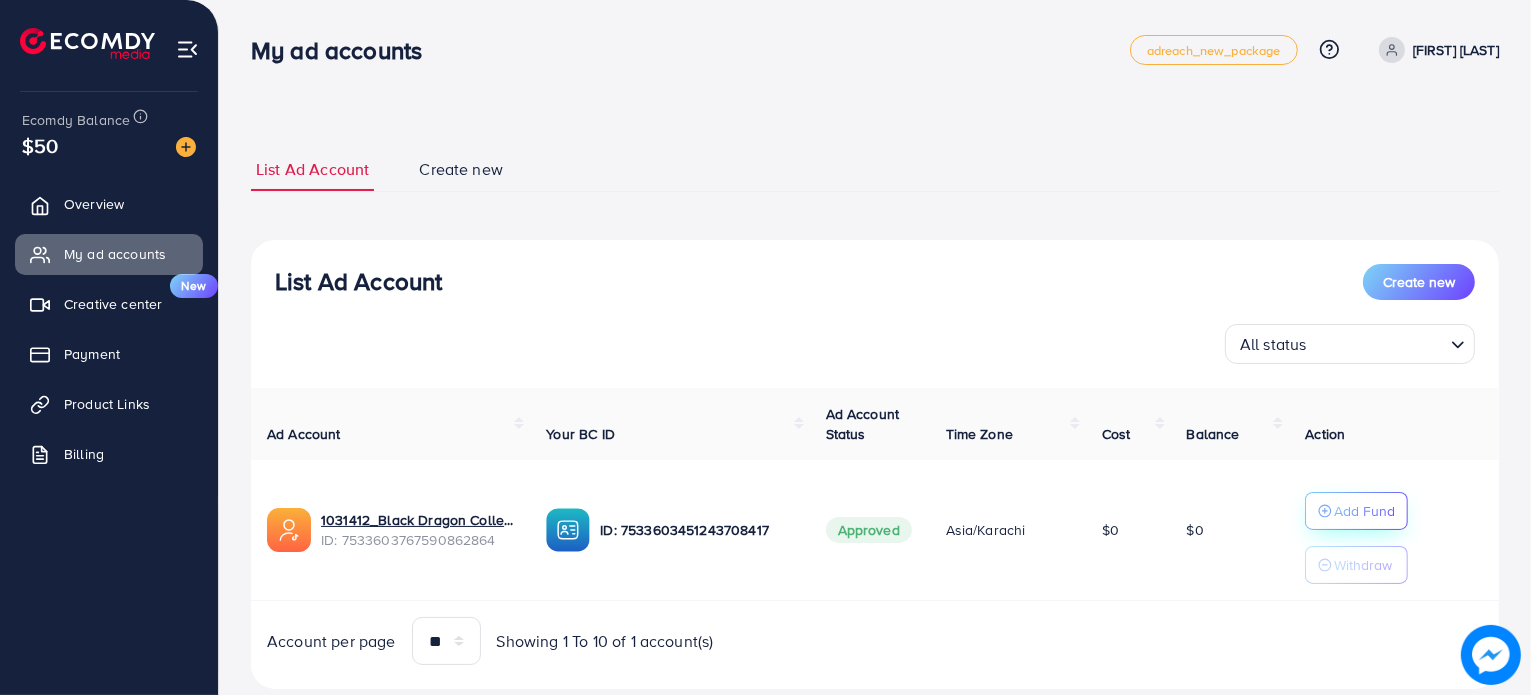 click 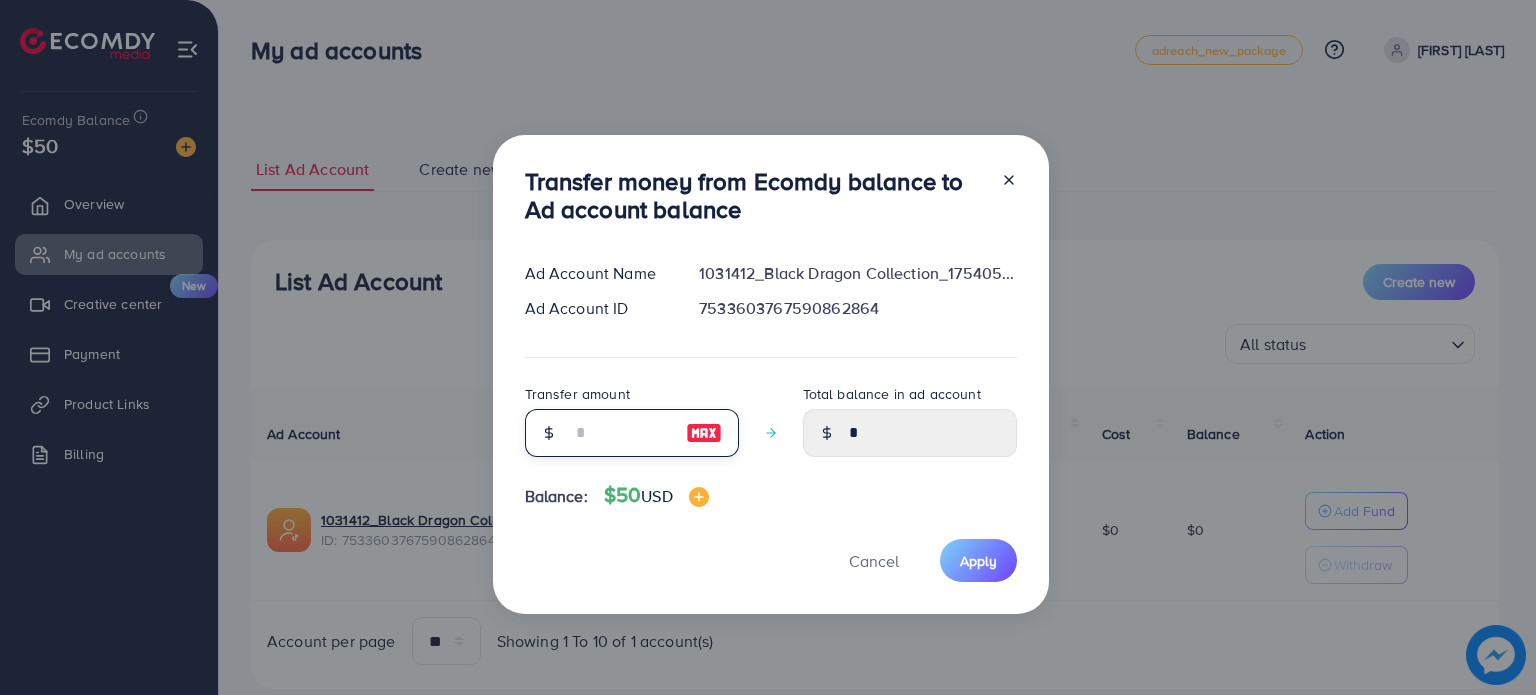click at bounding box center [621, 433] 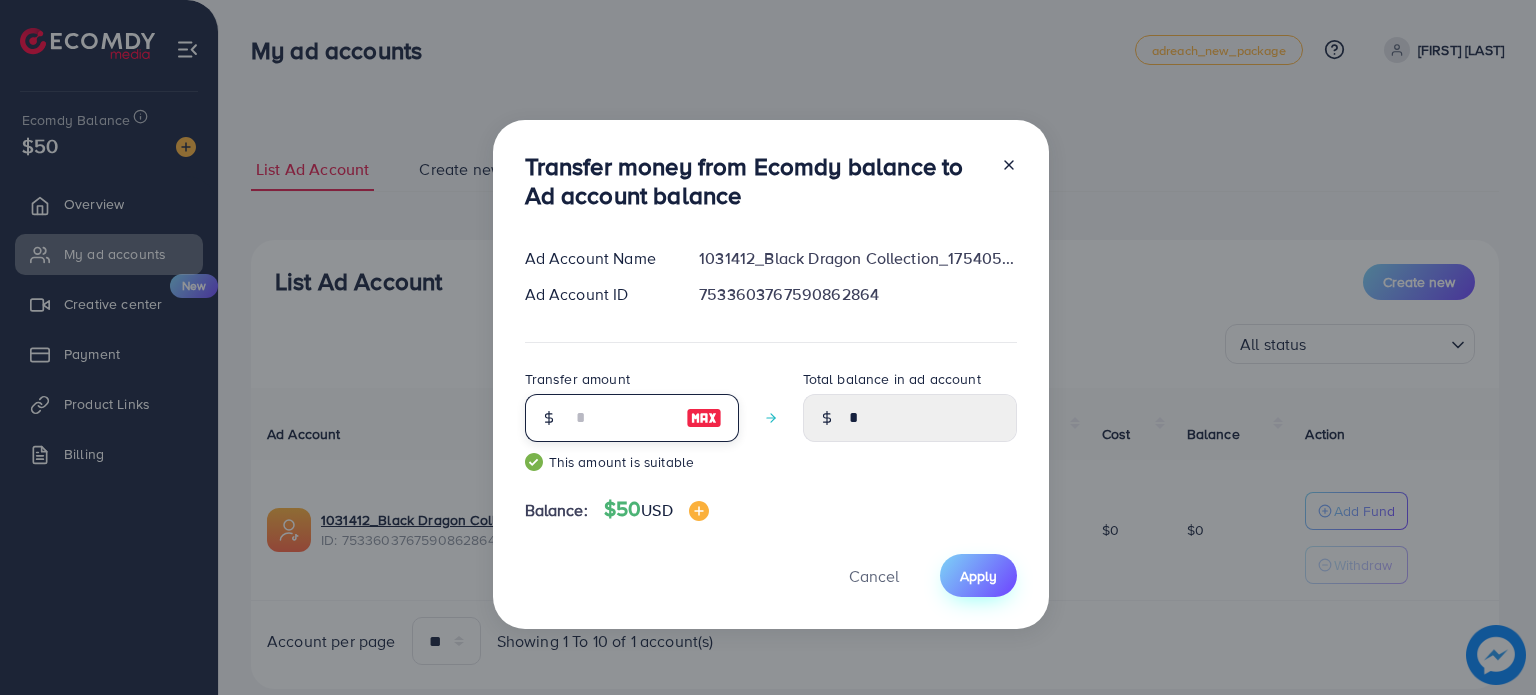 type on "**" 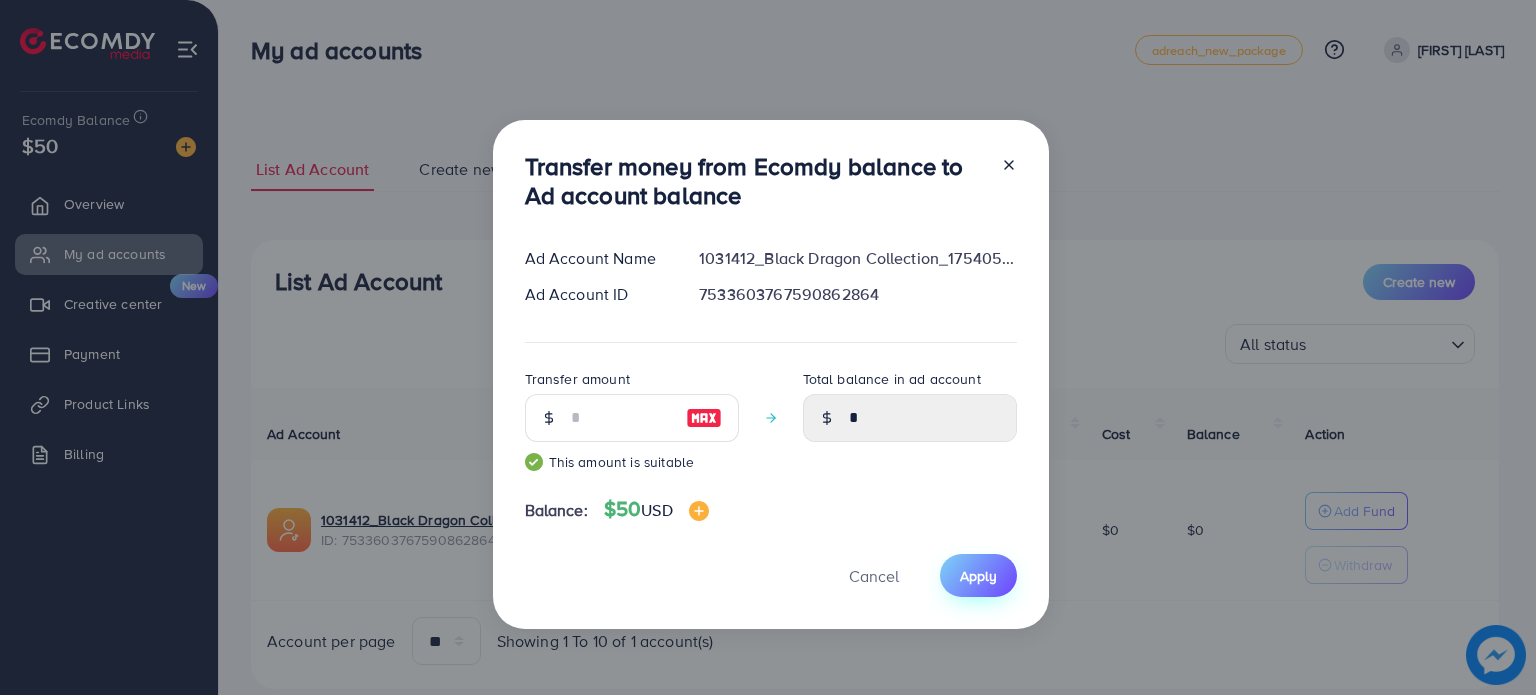 click on "Apply" at bounding box center [978, 575] 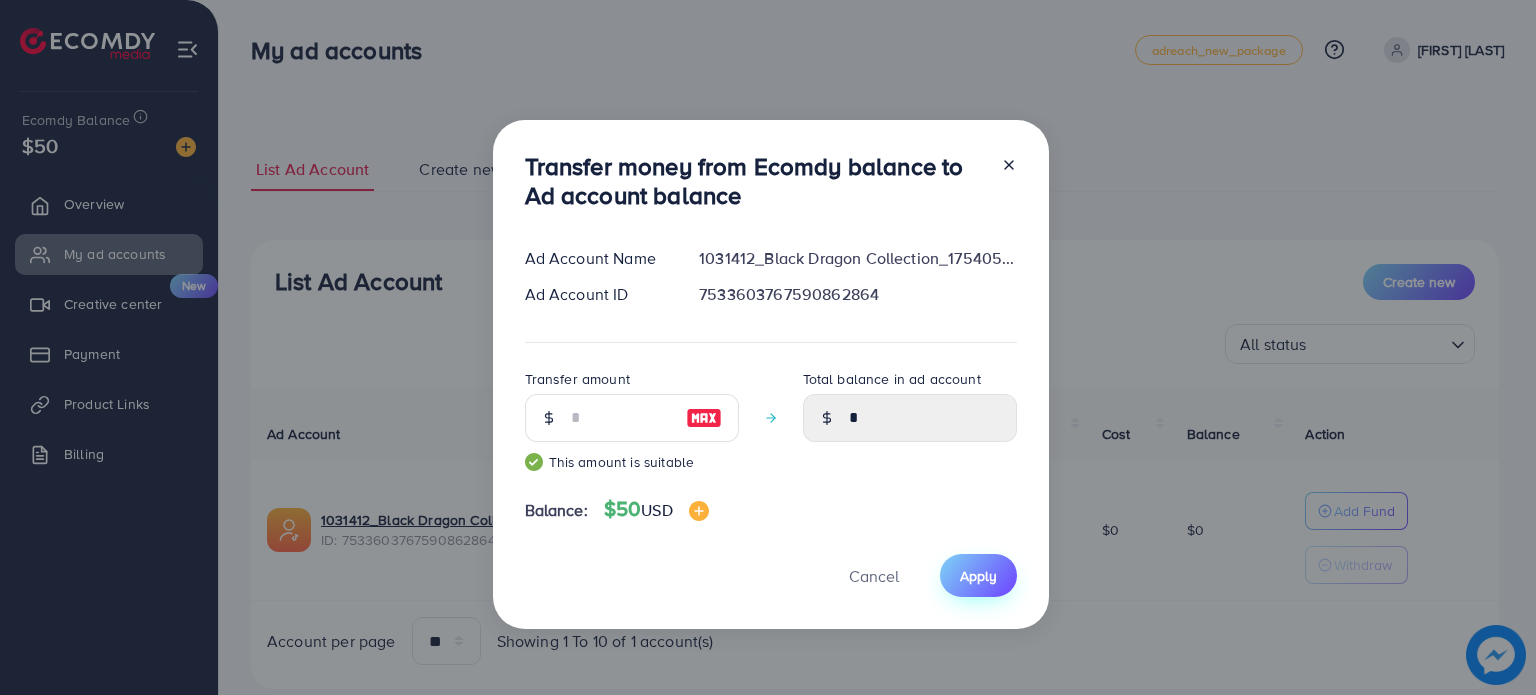 click on "Apply" at bounding box center [978, 575] 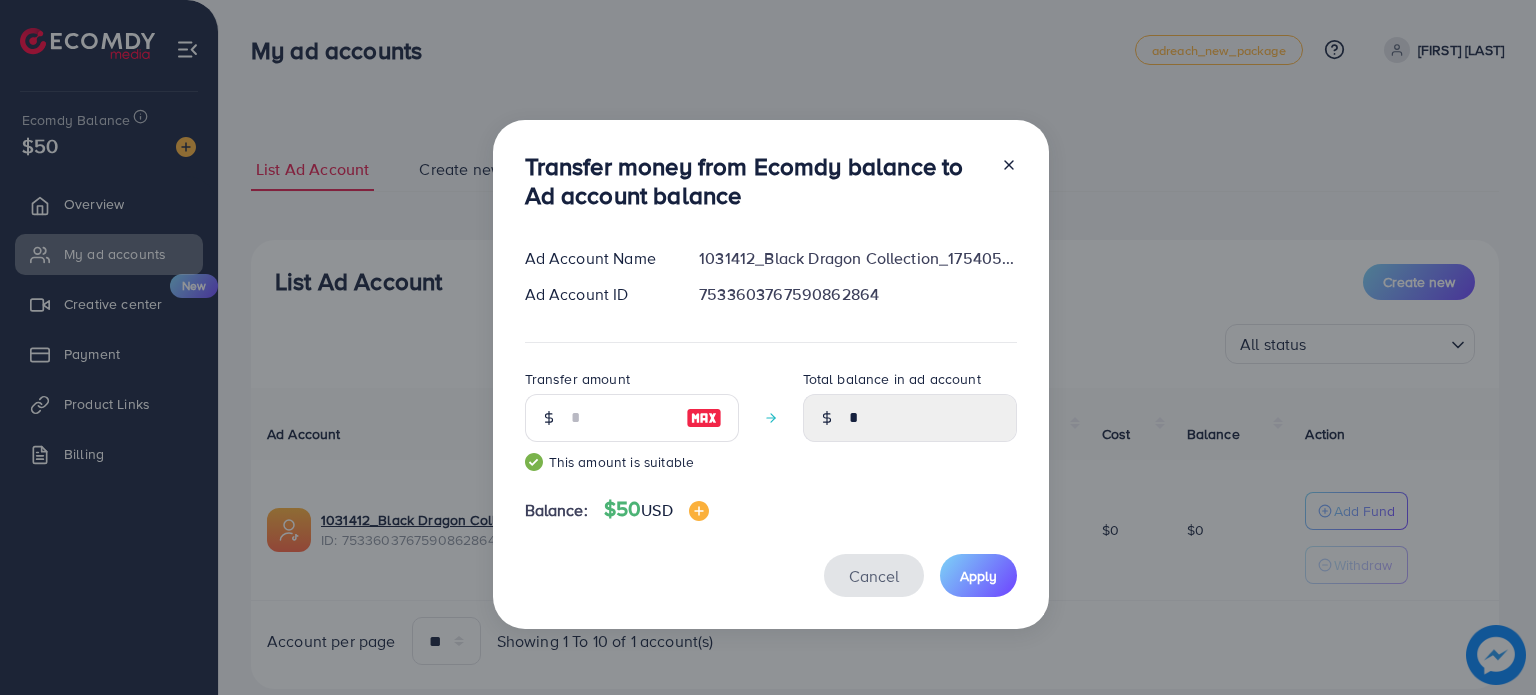 click on "Cancel" at bounding box center [874, 576] 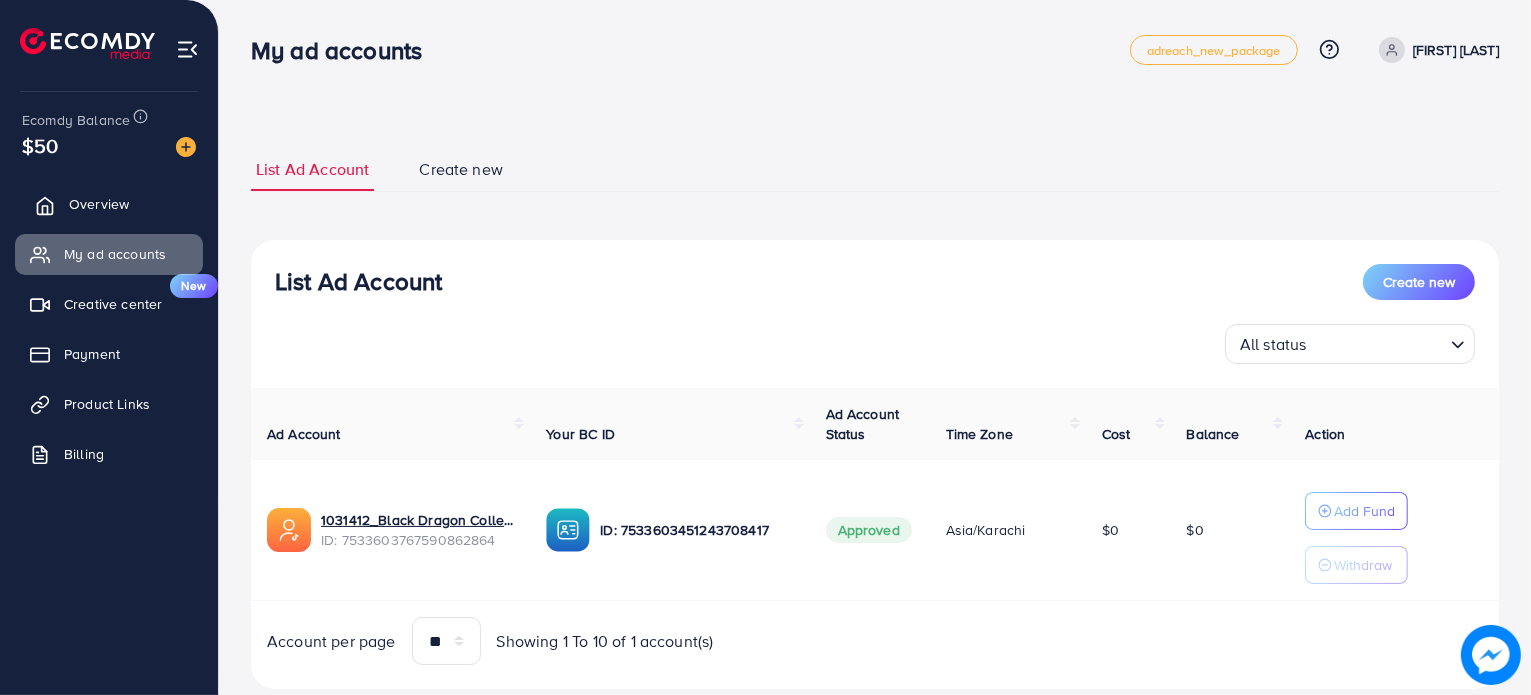 click on "Overview" at bounding box center (109, 204) 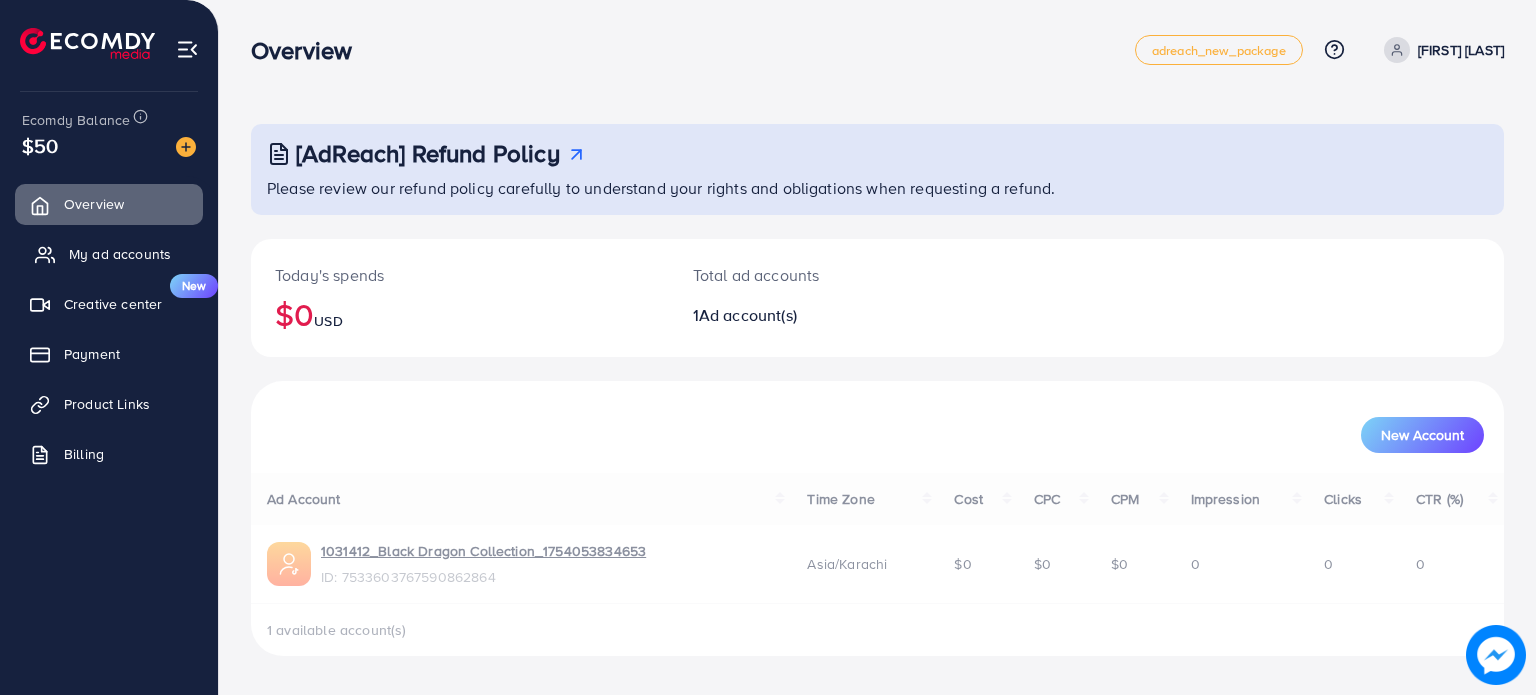 click on "My ad accounts" at bounding box center [109, 254] 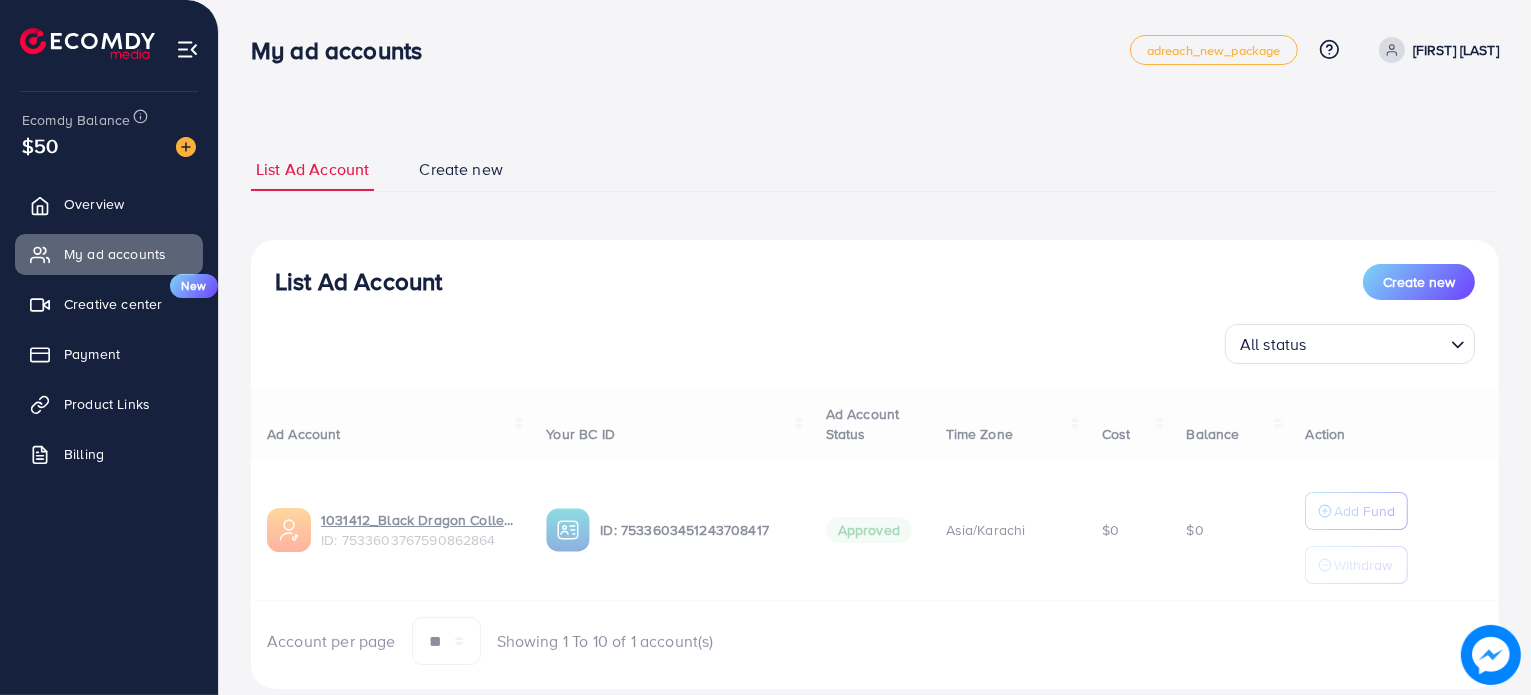click at bounding box center (875, 516) 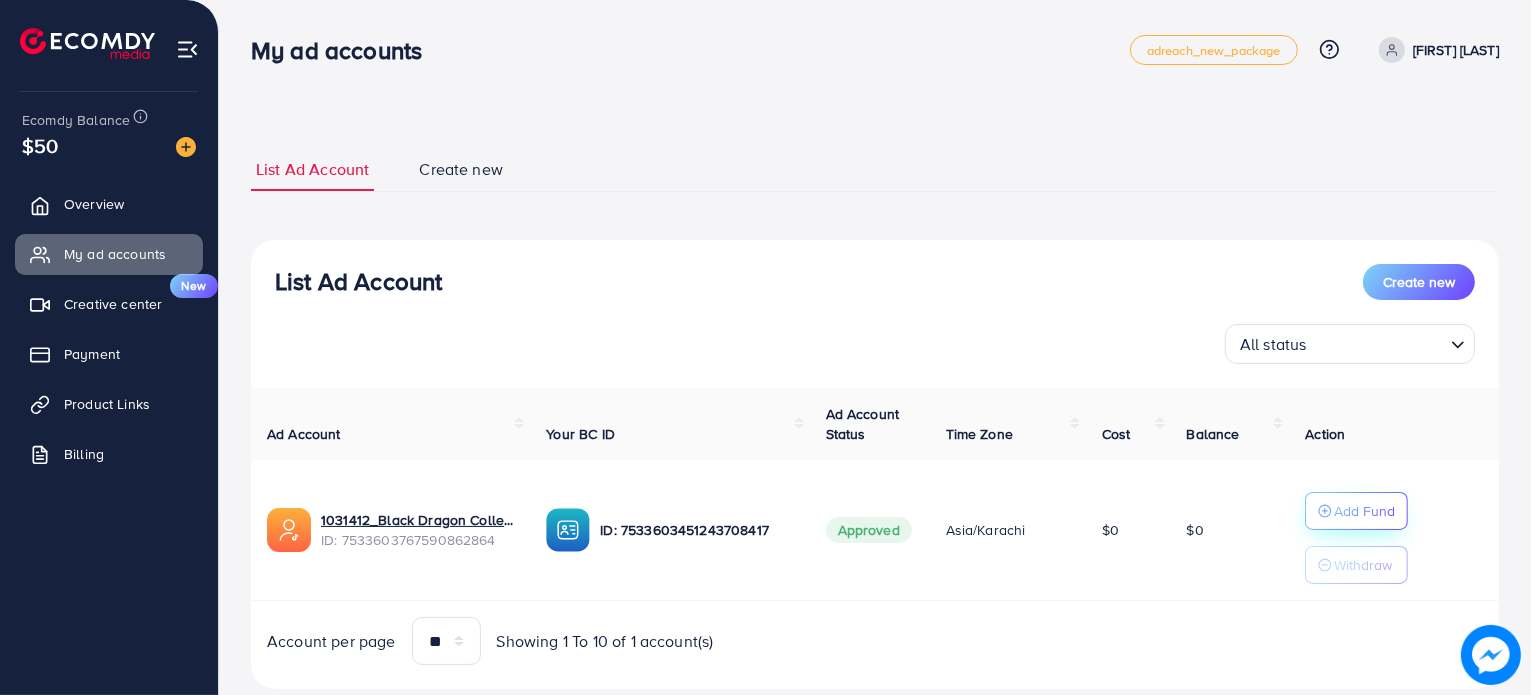 click on "Add Fund" at bounding box center (1356, 511) 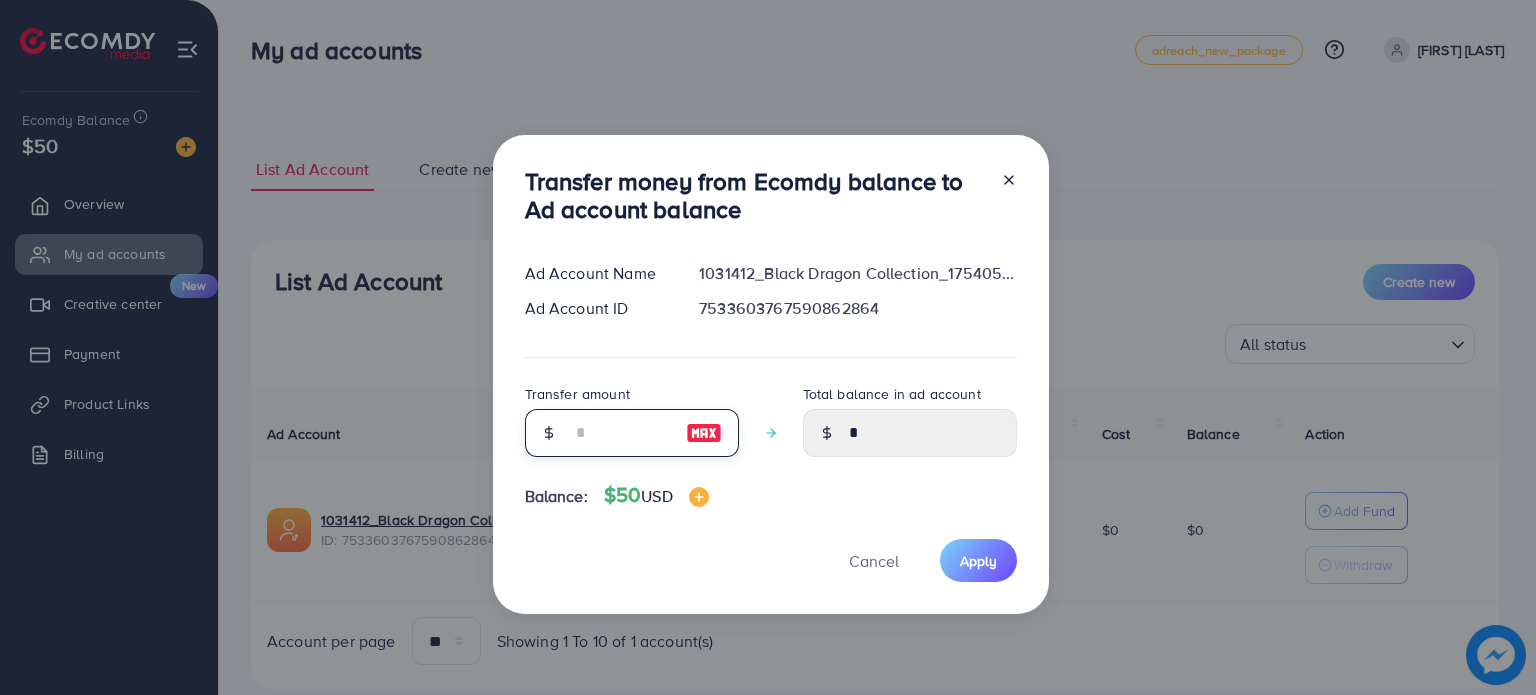 click at bounding box center (621, 433) 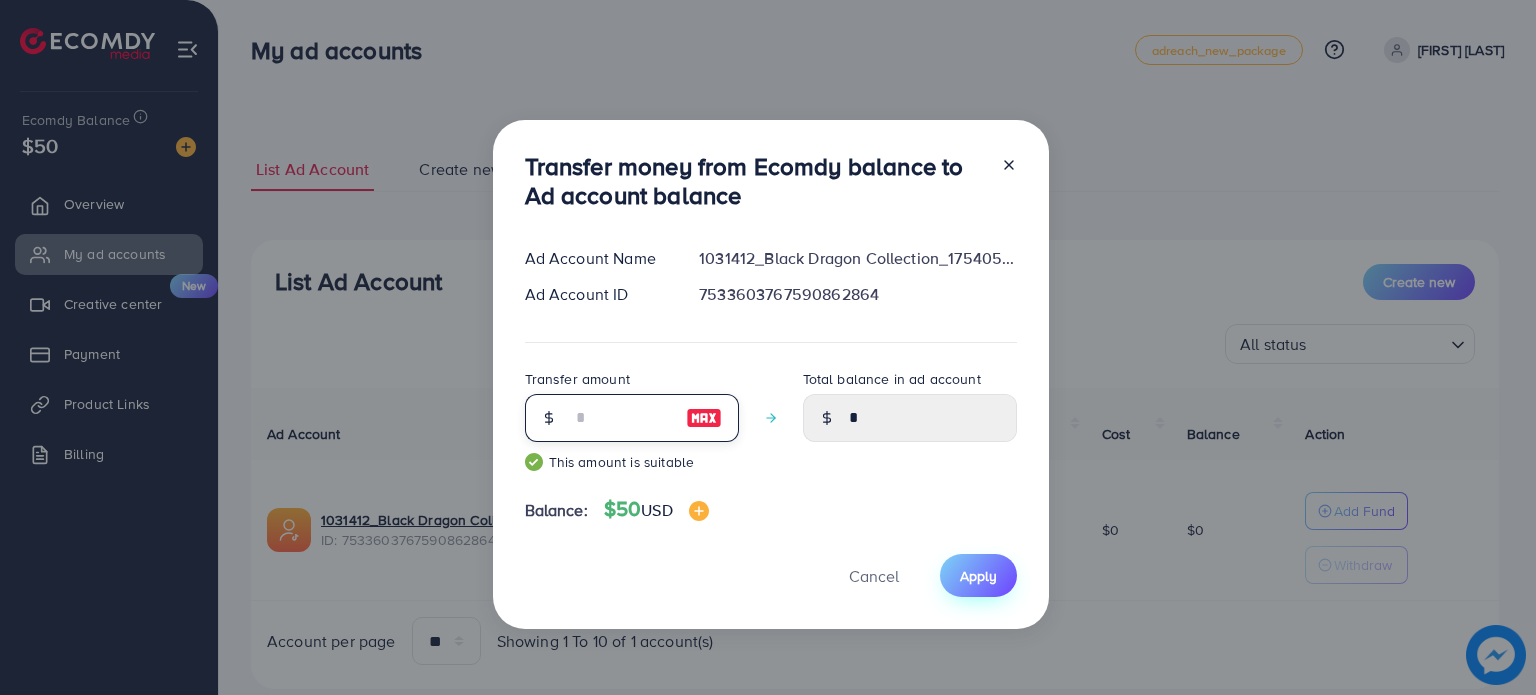 type on "**" 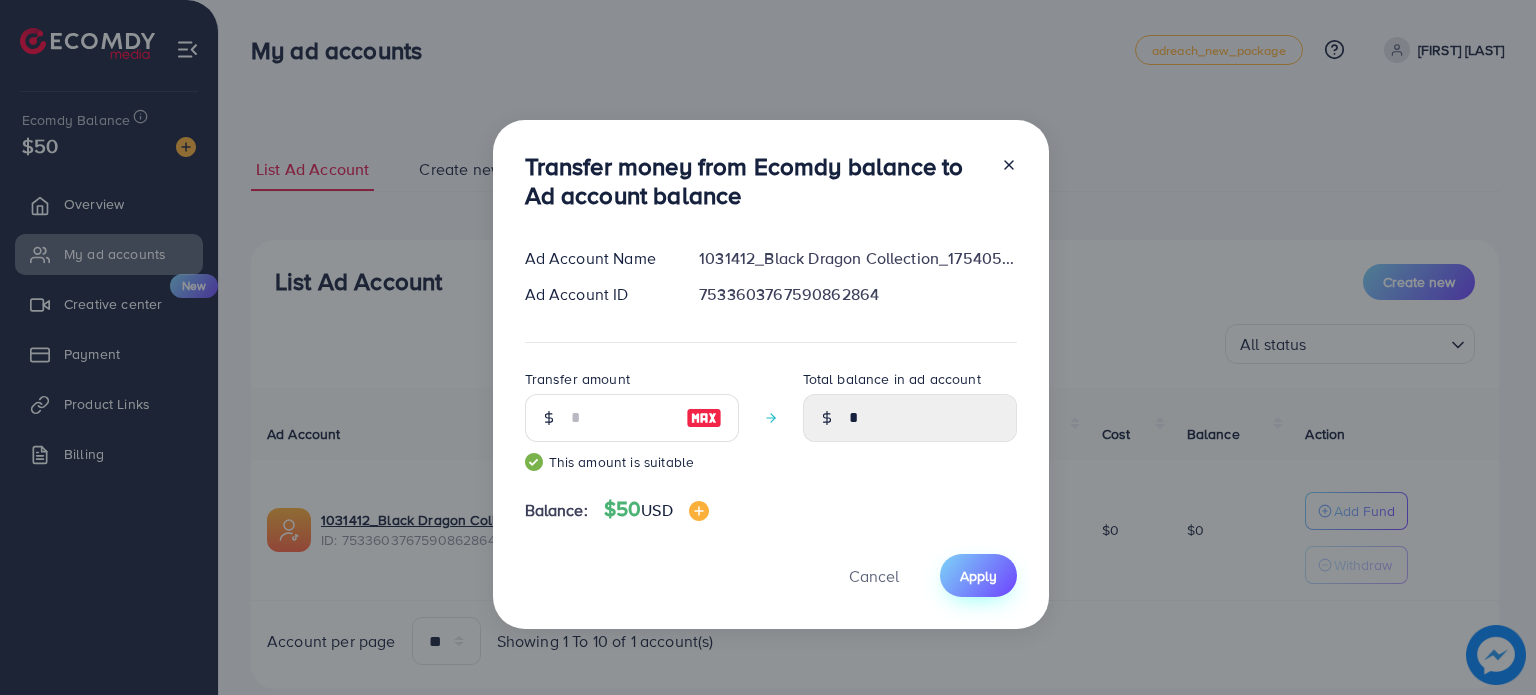 click on "Apply" at bounding box center (978, 576) 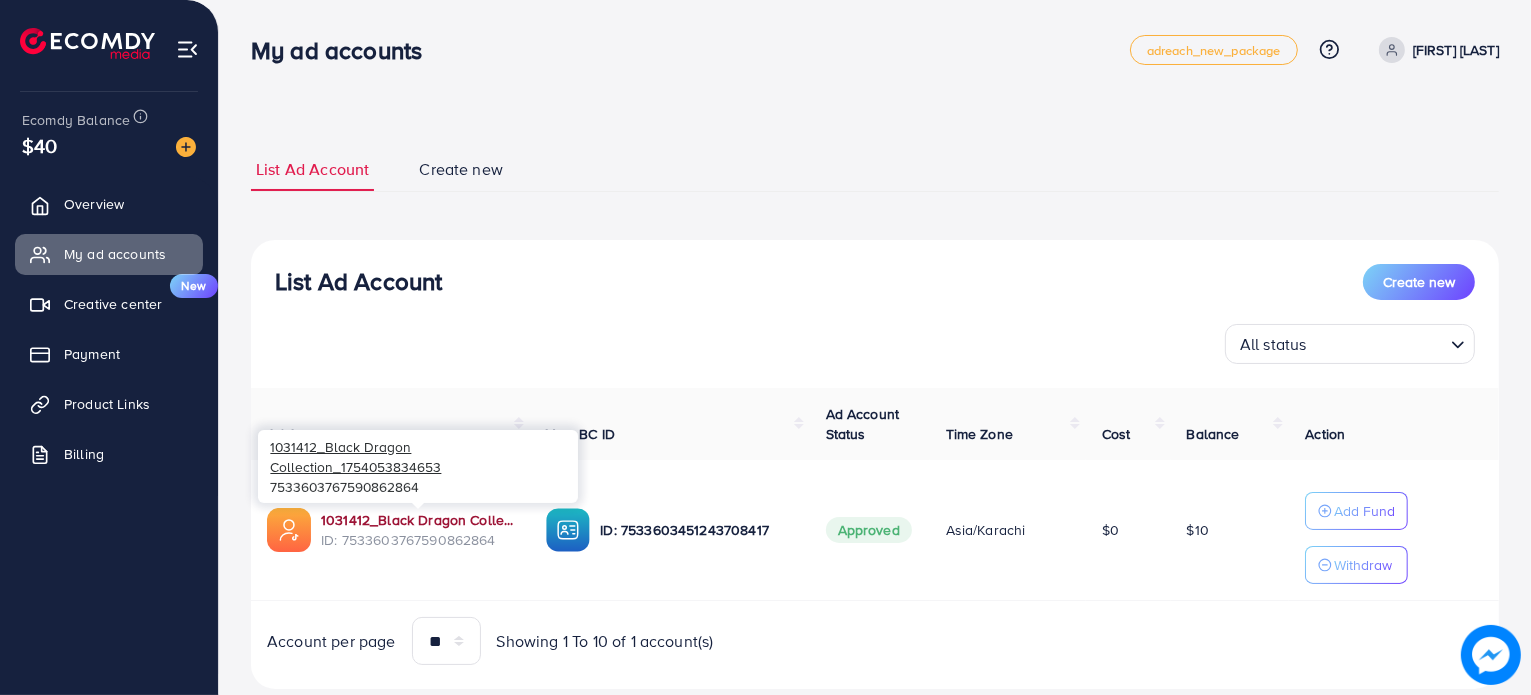 click on "1031412_Black Dragon Collection_1754053834653" at bounding box center [417, 520] 